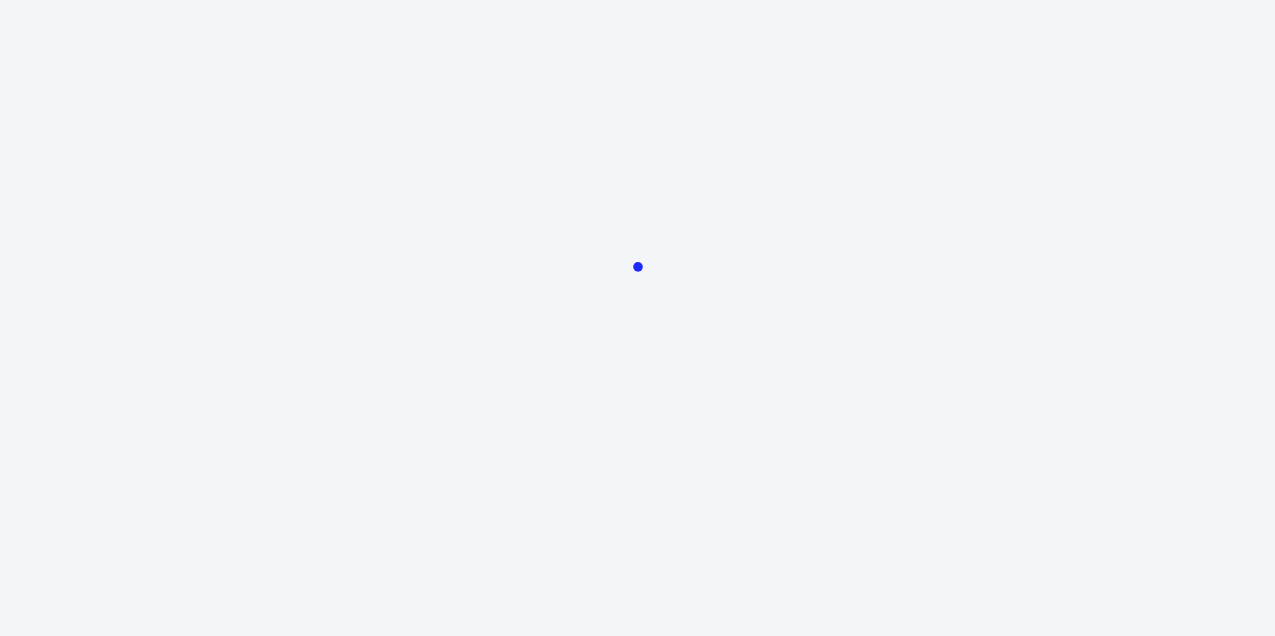 scroll, scrollTop: 0, scrollLeft: 0, axis: both 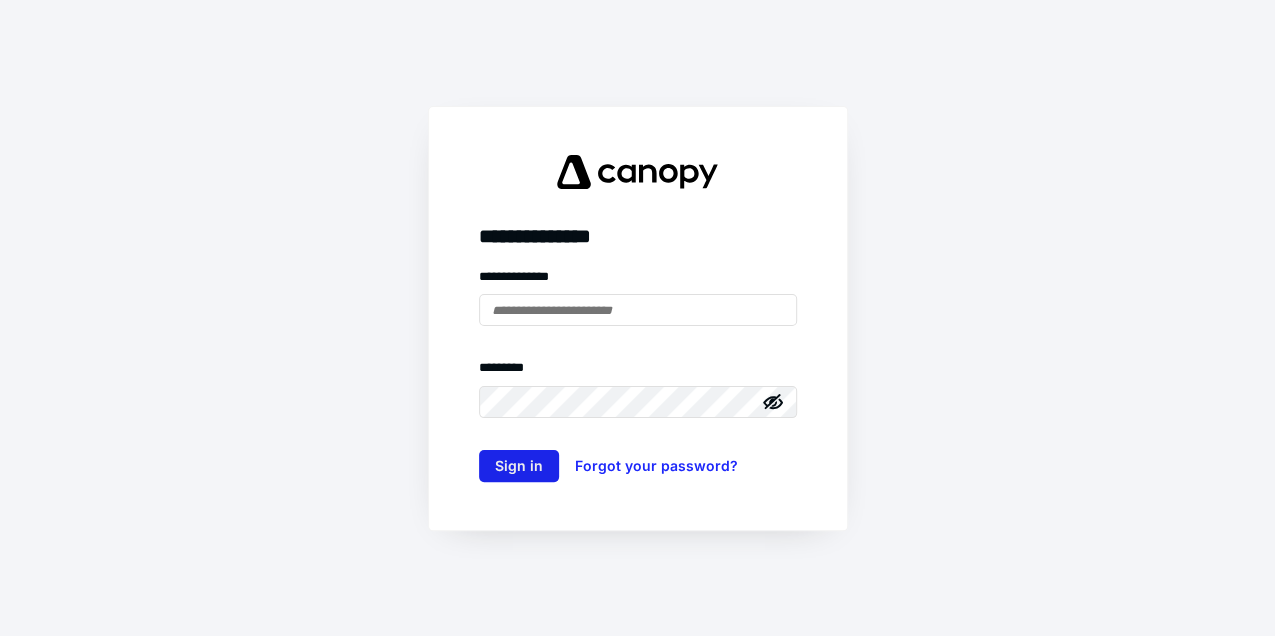 type on "**********" 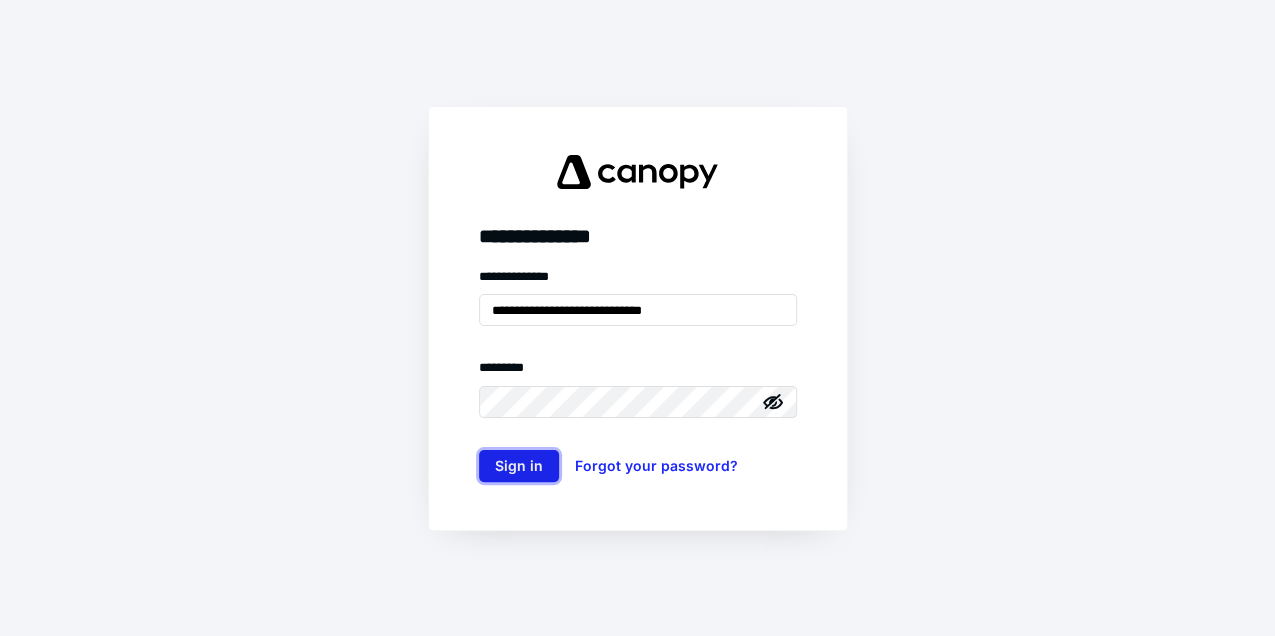 click on "Sign in" at bounding box center (519, 466) 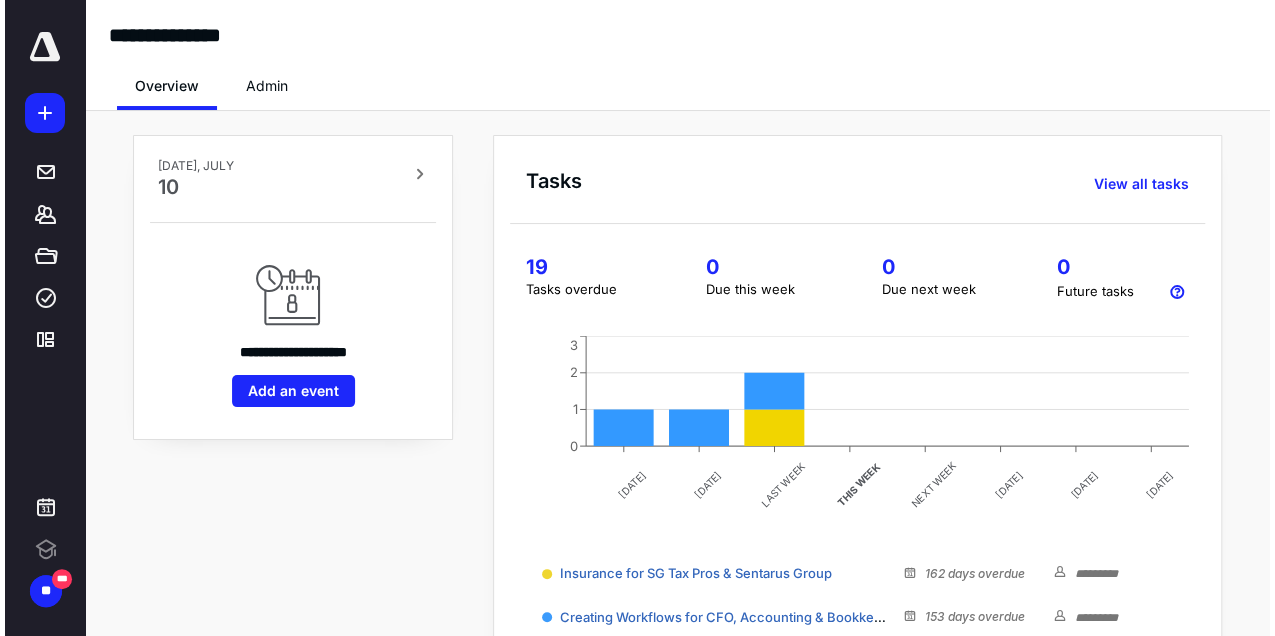 scroll, scrollTop: 0, scrollLeft: 0, axis: both 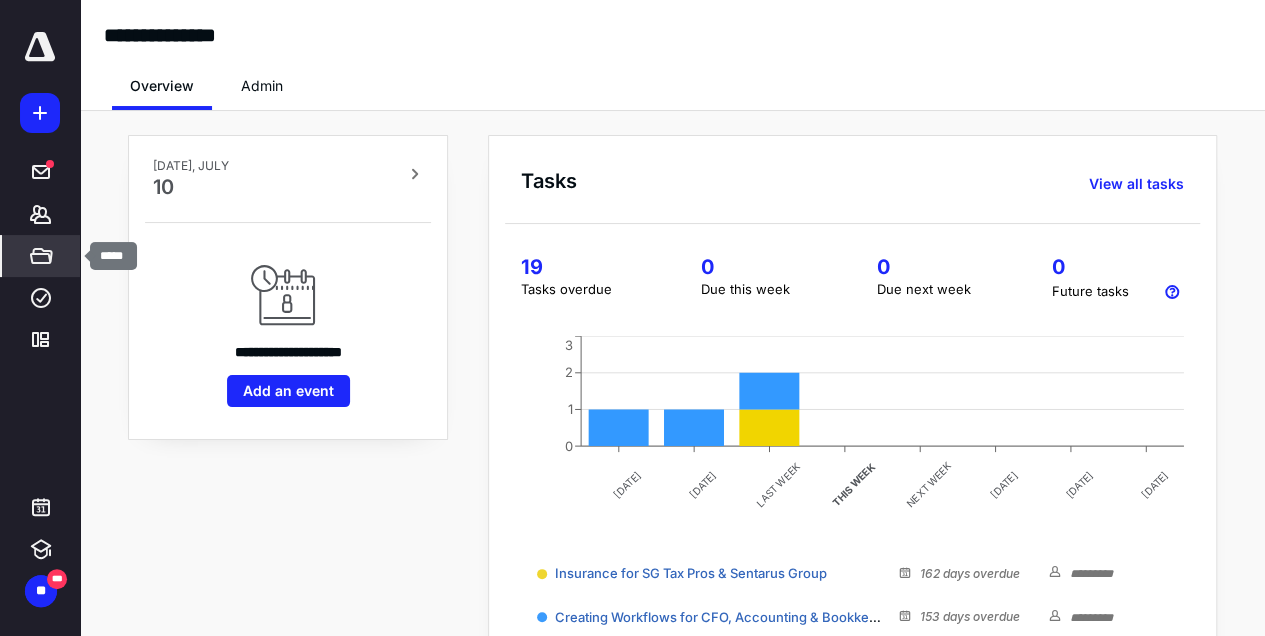 click 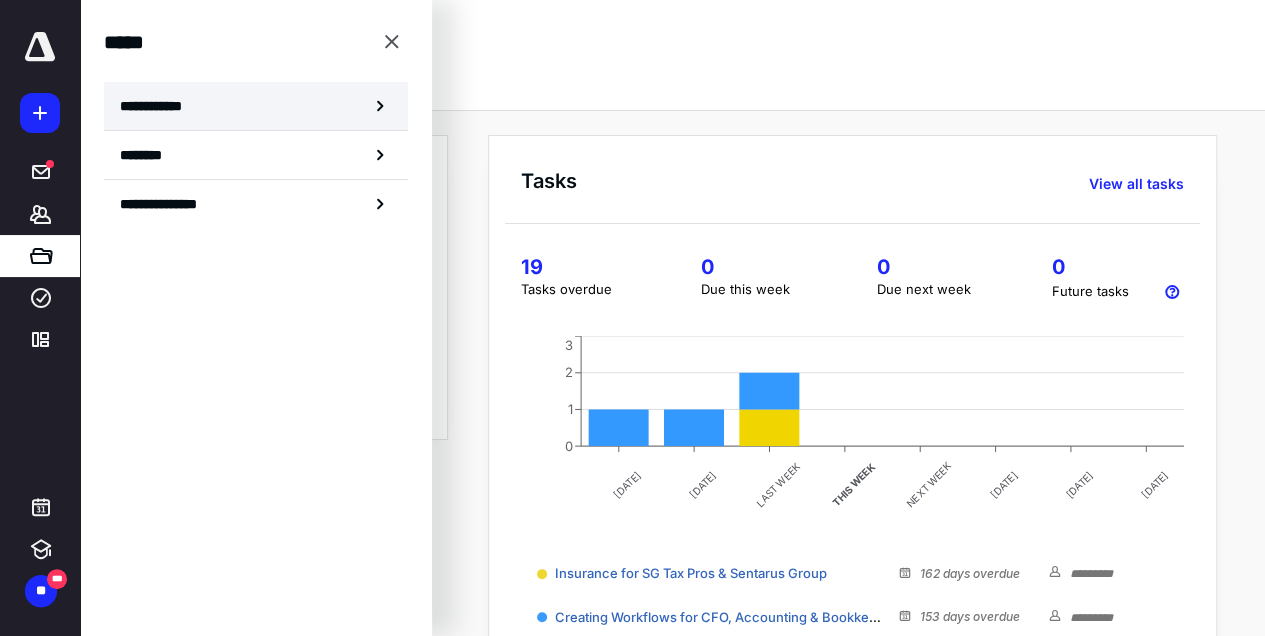 click on "**********" at bounding box center [157, 106] 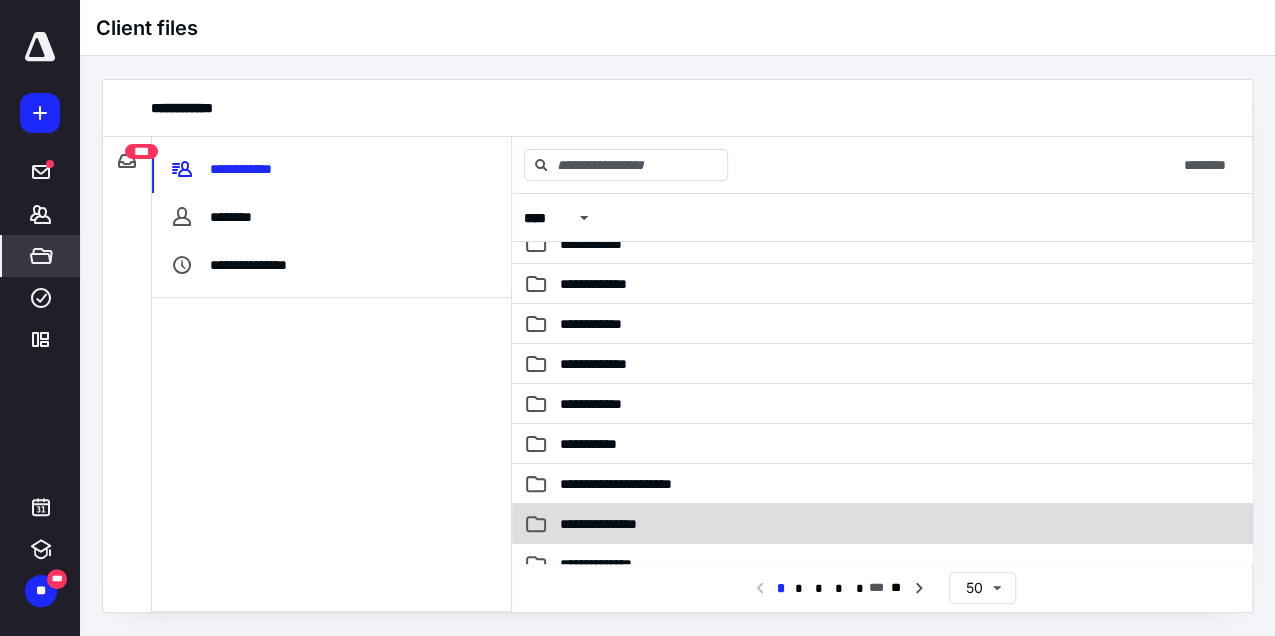 scroll, scrollTop: 800, scrollLeft: 0, axis: vertical 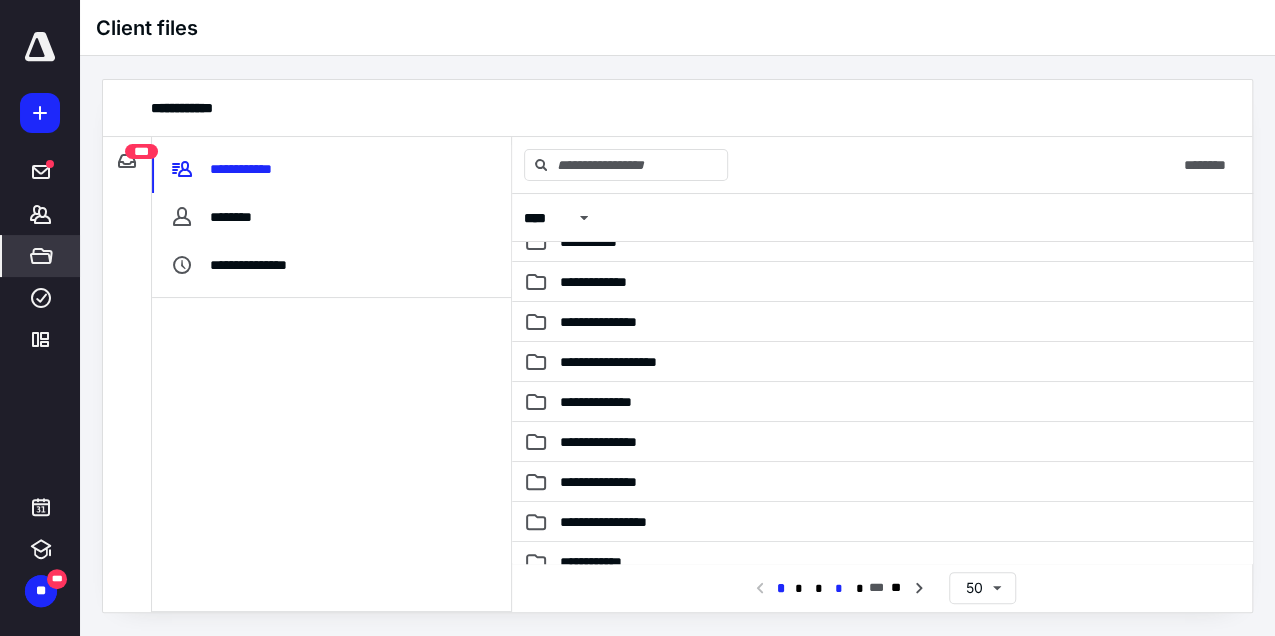 click on "*" at bounding box center [839, 589] 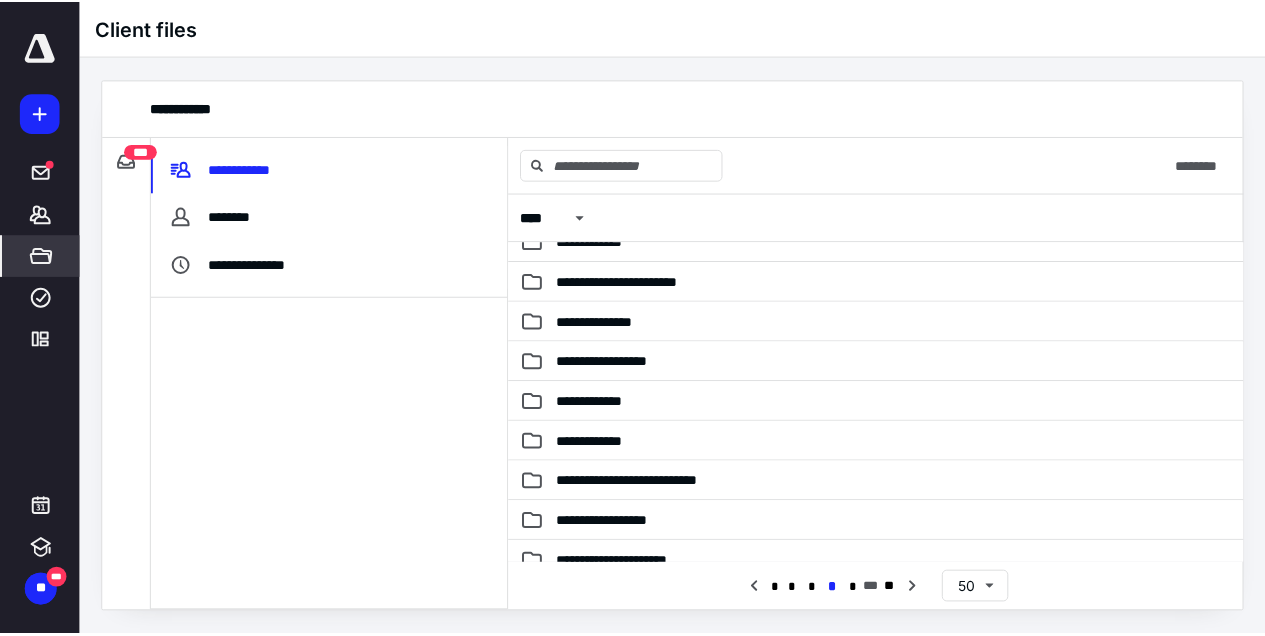 scroll, scrollTop: 0, scrollLeft: 0, axis: both 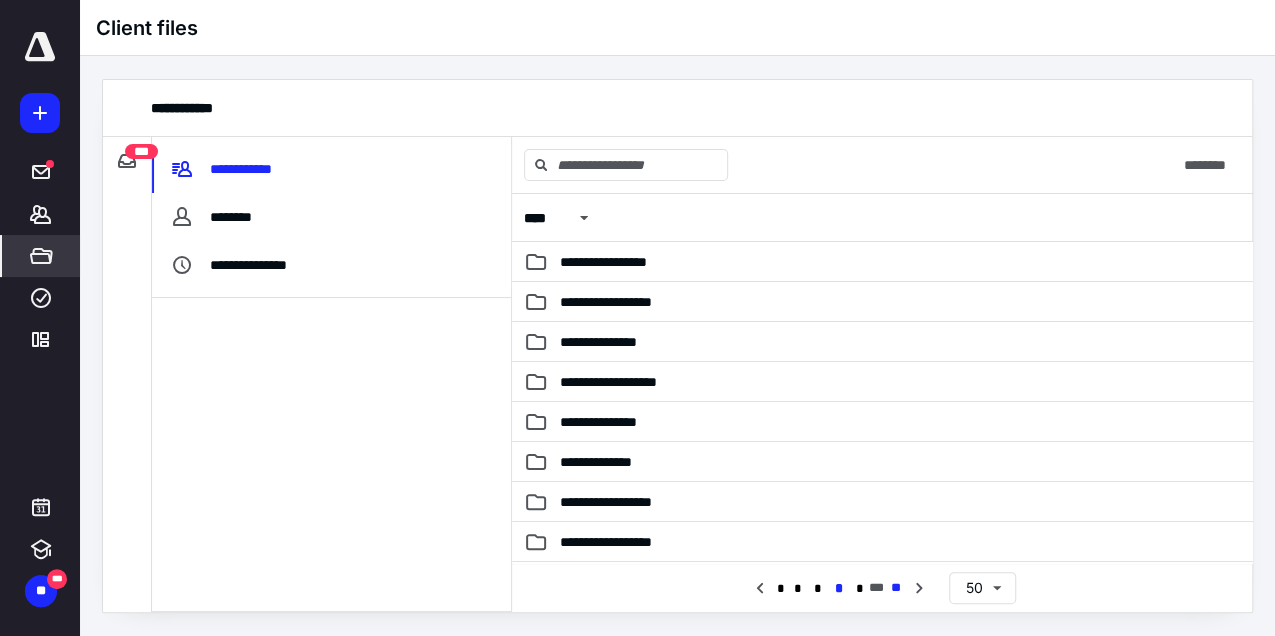click on "**" at bounding box center [895, 588] 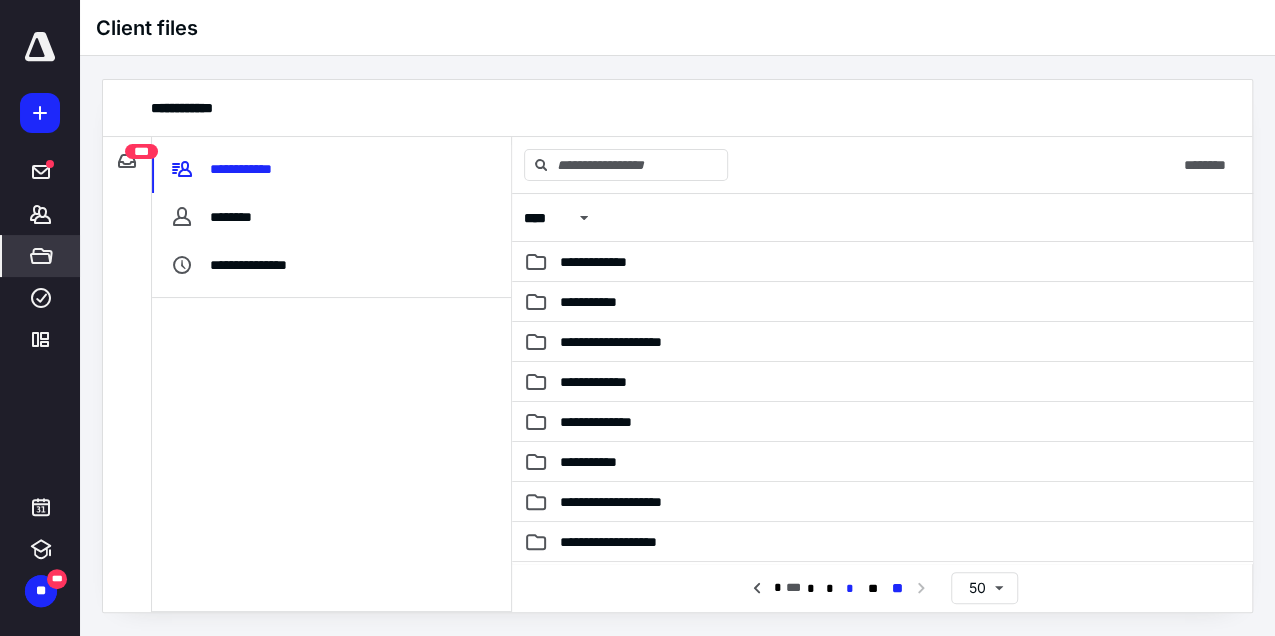 click on "*" at bounding box center [850, 589] 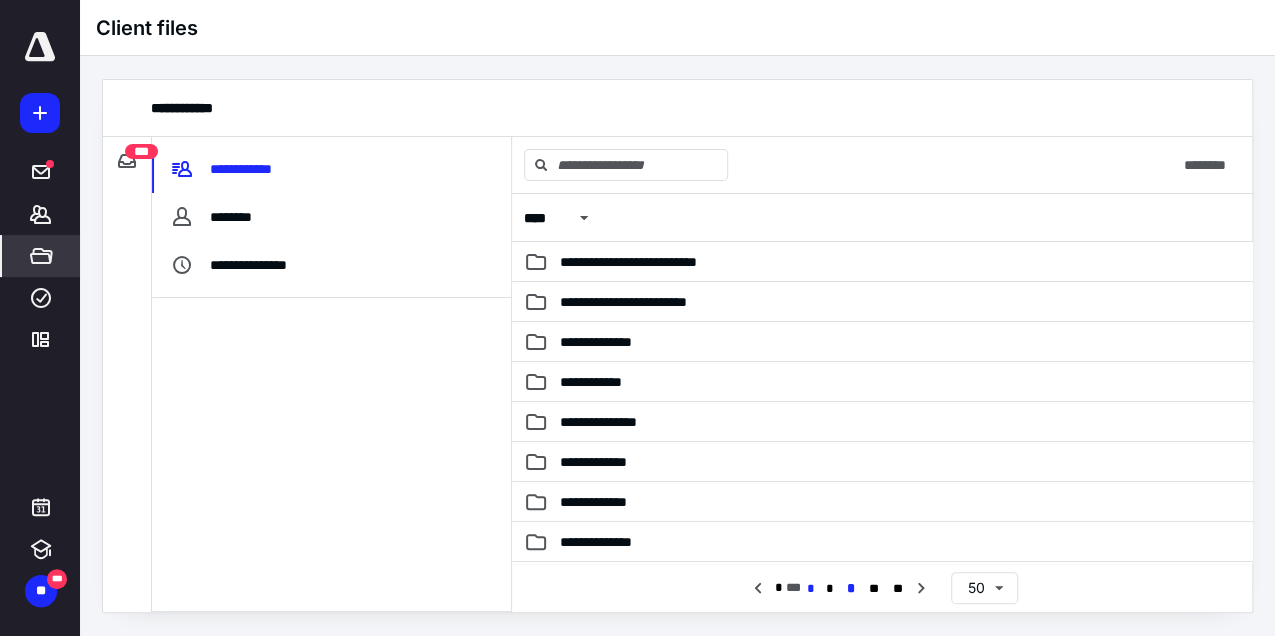 click on "*" at bounding box center (810, 589) 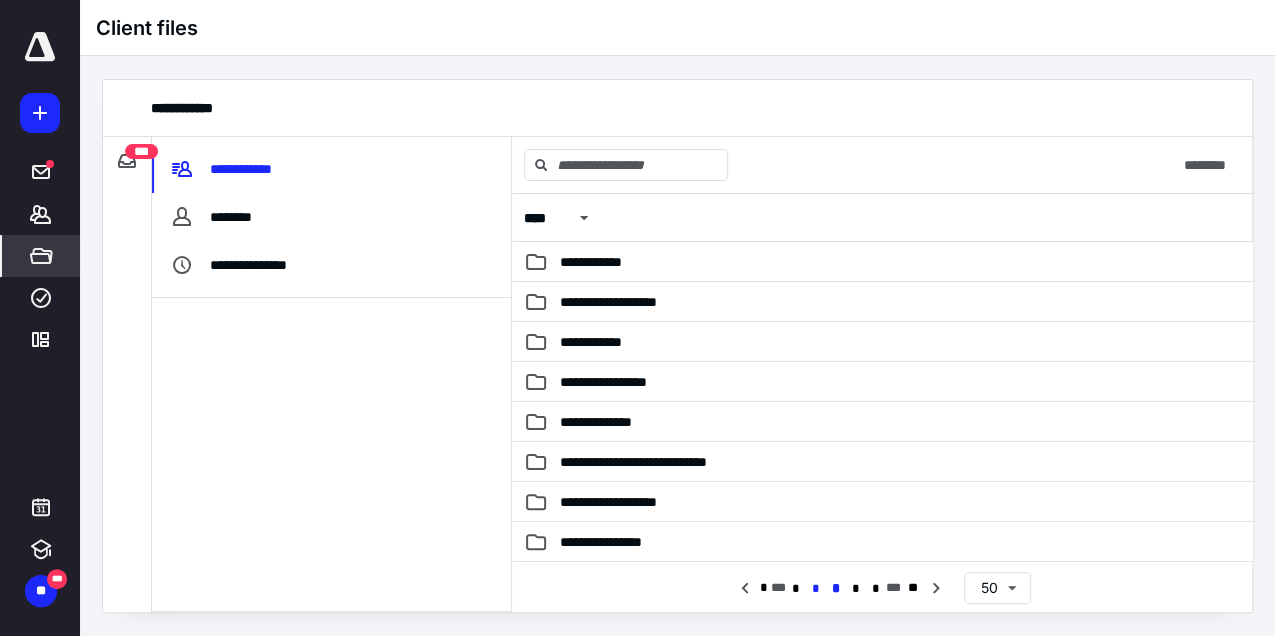 click on "*" at bounding box center (816, 589) 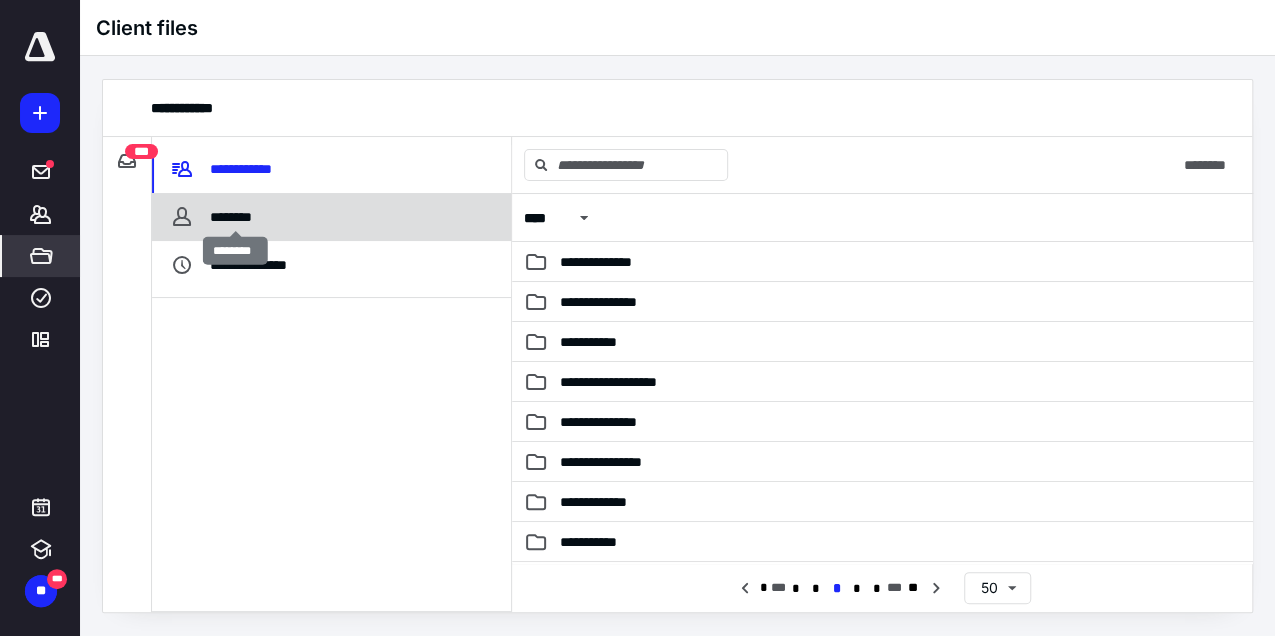 click on "********" at bounding box center (236, 217) 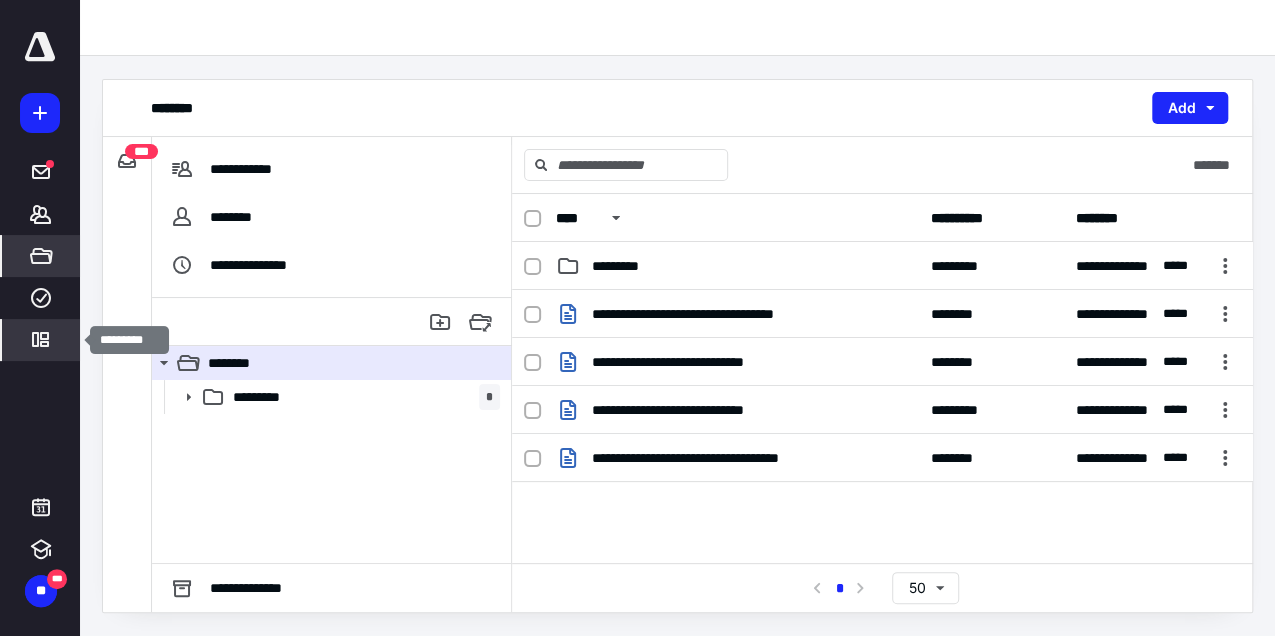 click 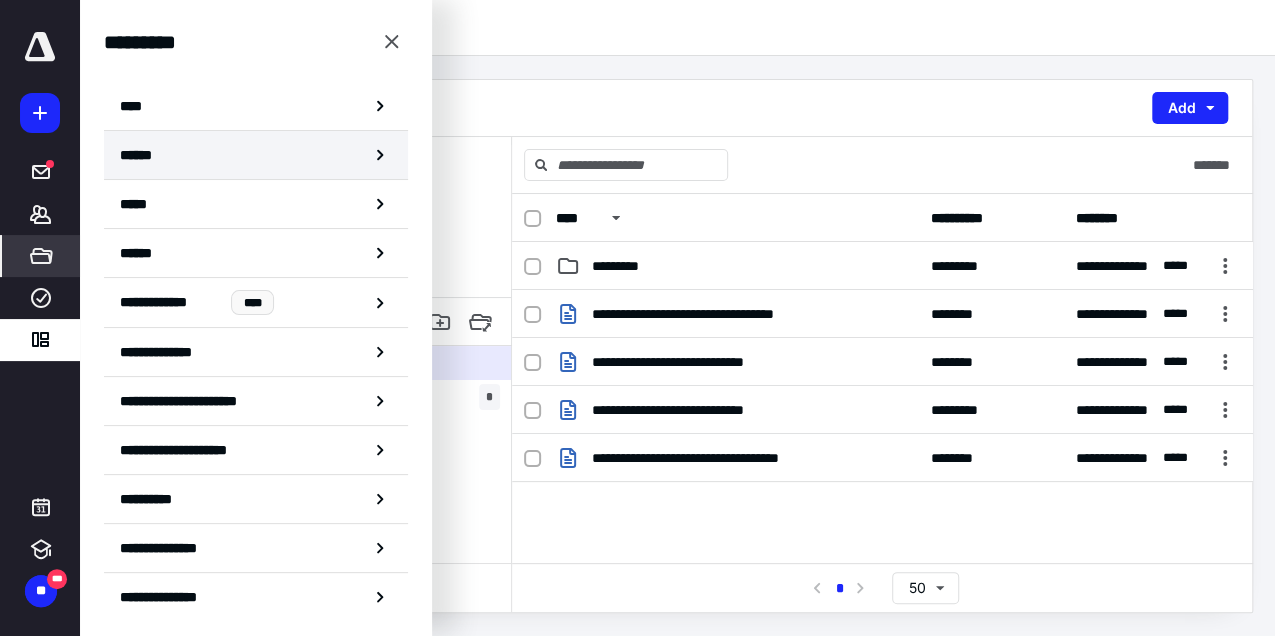 click 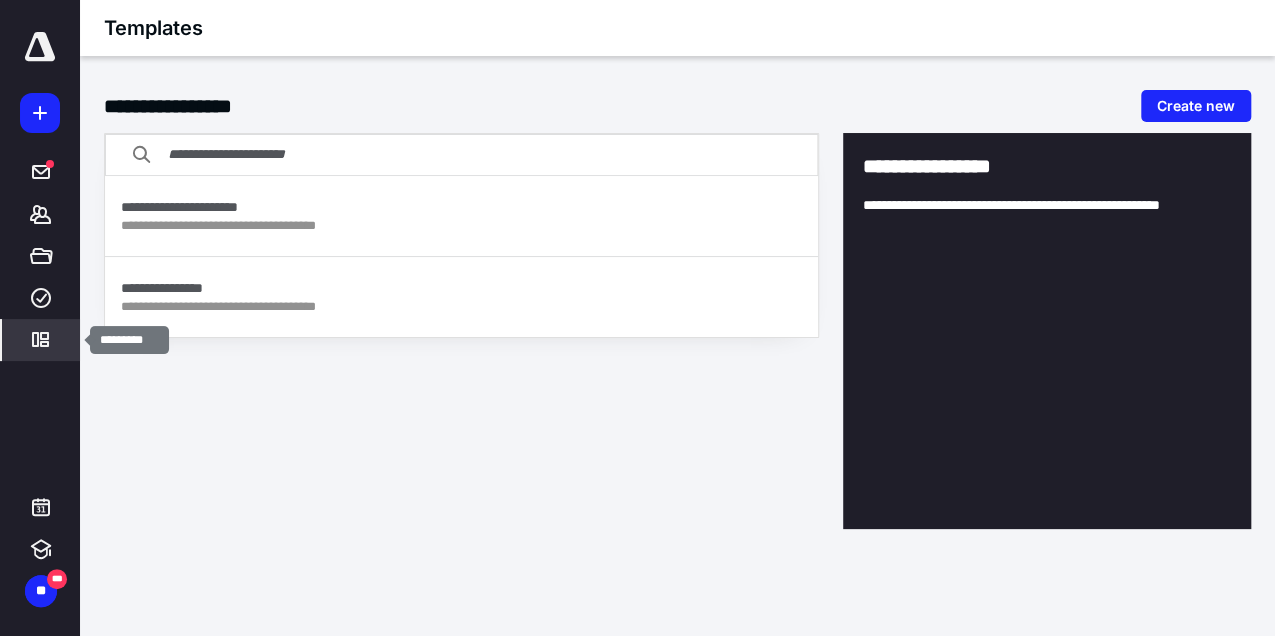 click 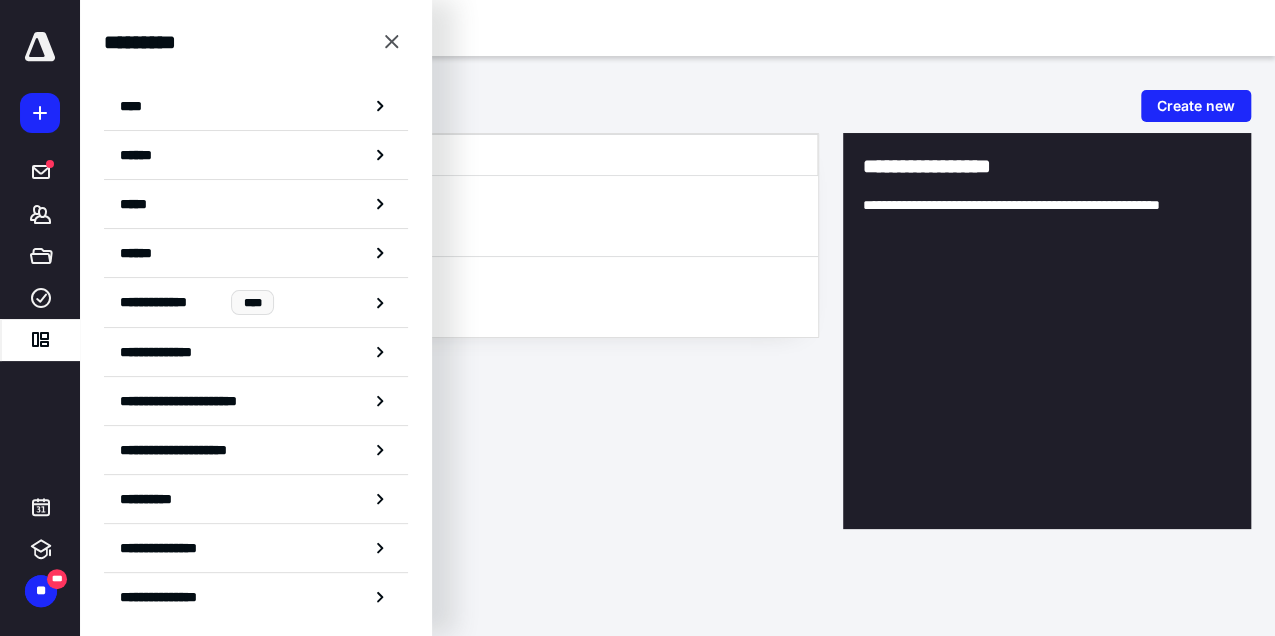 click on "**********" at bounding box center [169, 352] 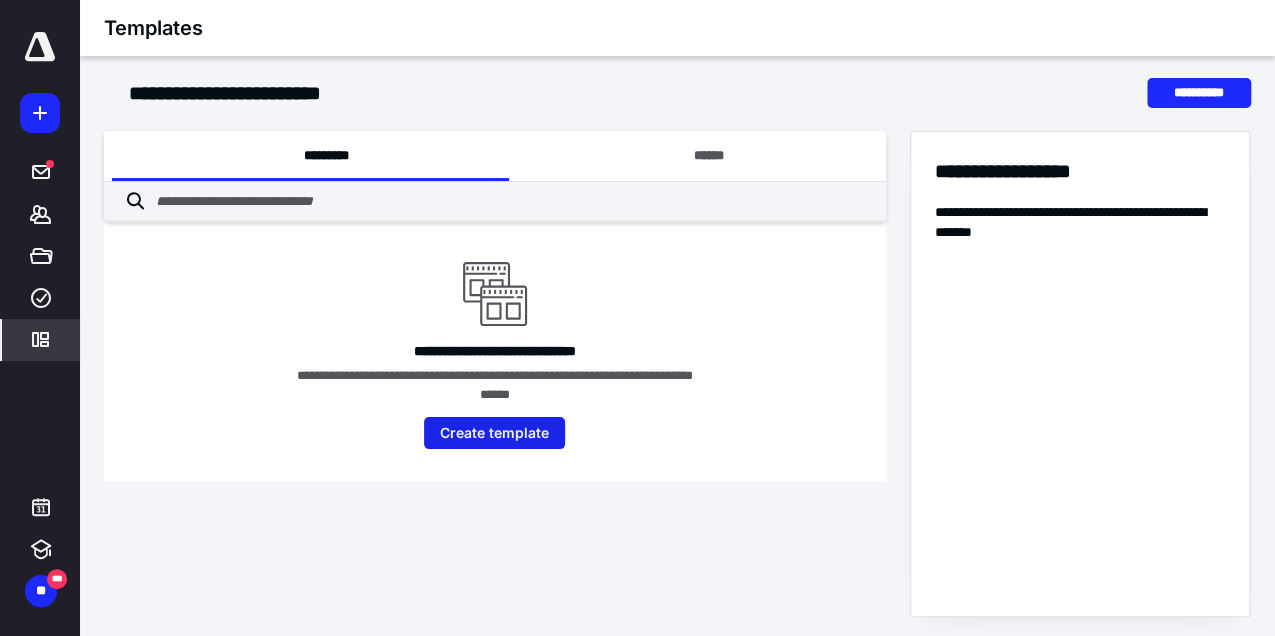 click on "Create template" at bounding box center [494, 433] 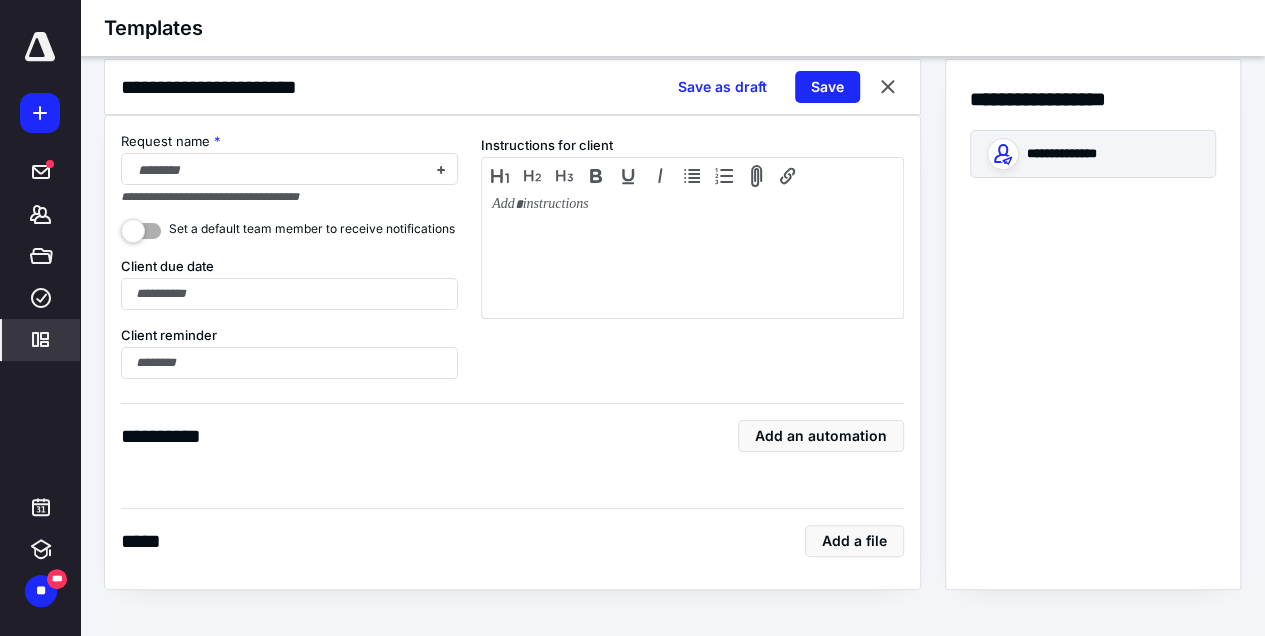 scroll, scrollTop: 0, scrollLeft: 0, axis: both 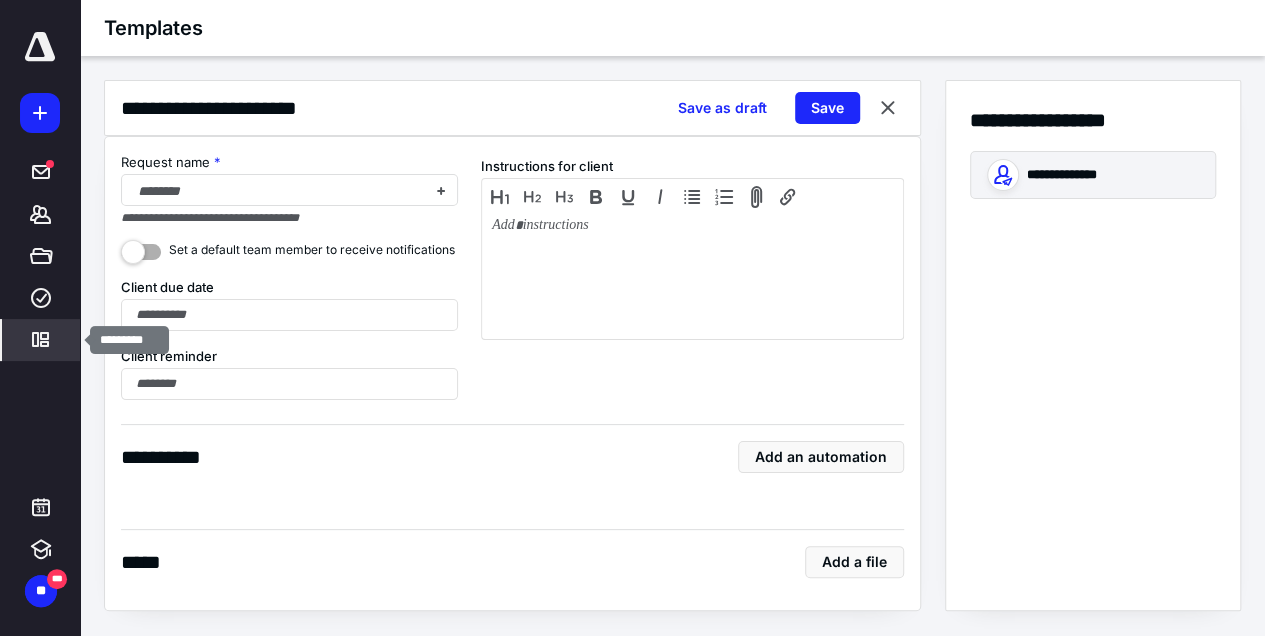click 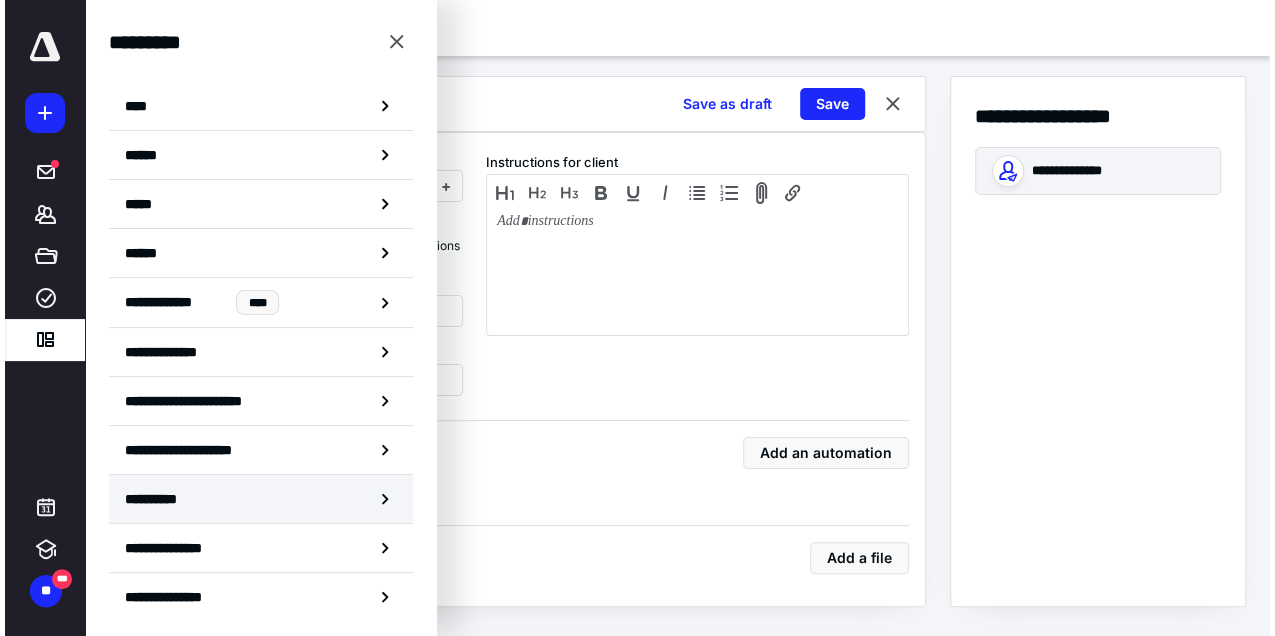 scroll, scrollTop: 0, scrollLeft: 0, axis: both 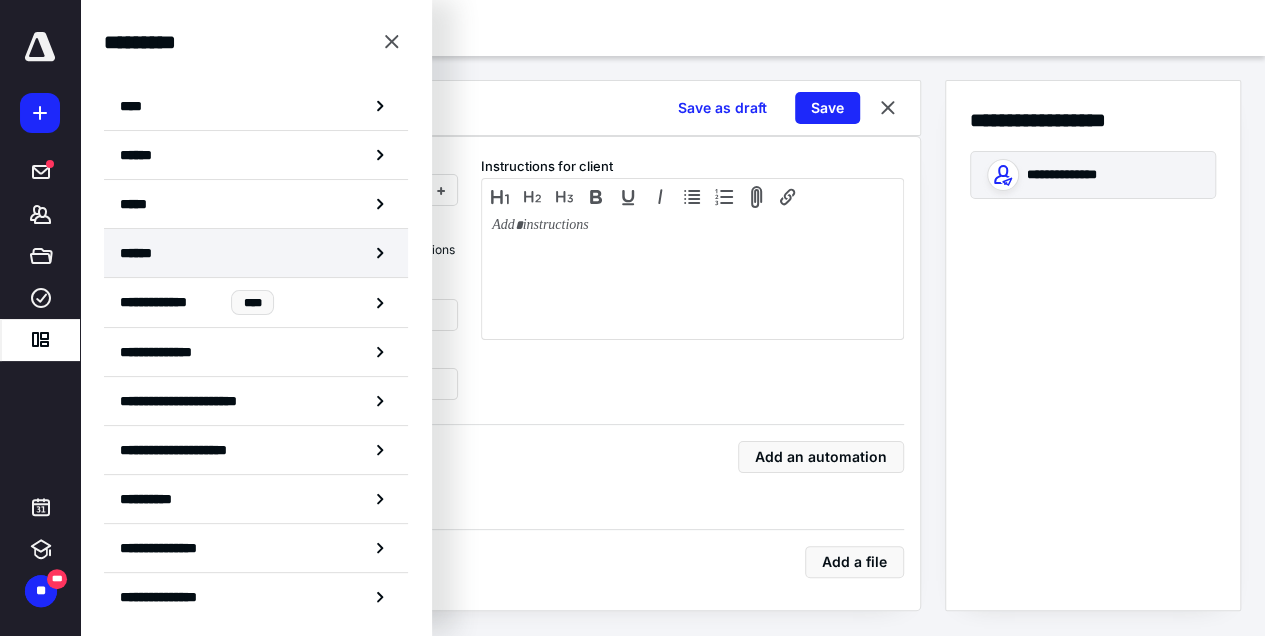 click on "******" at bounding box center (256, 253) 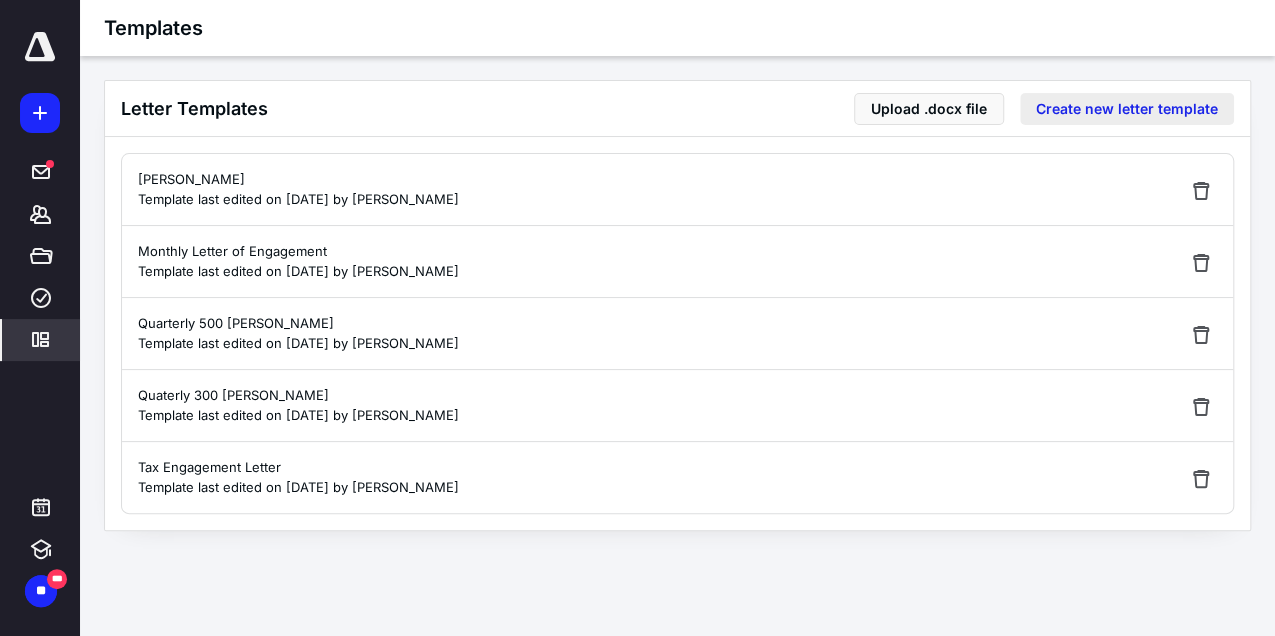click on "Create new letter template" at bounding box center [1127, 109] 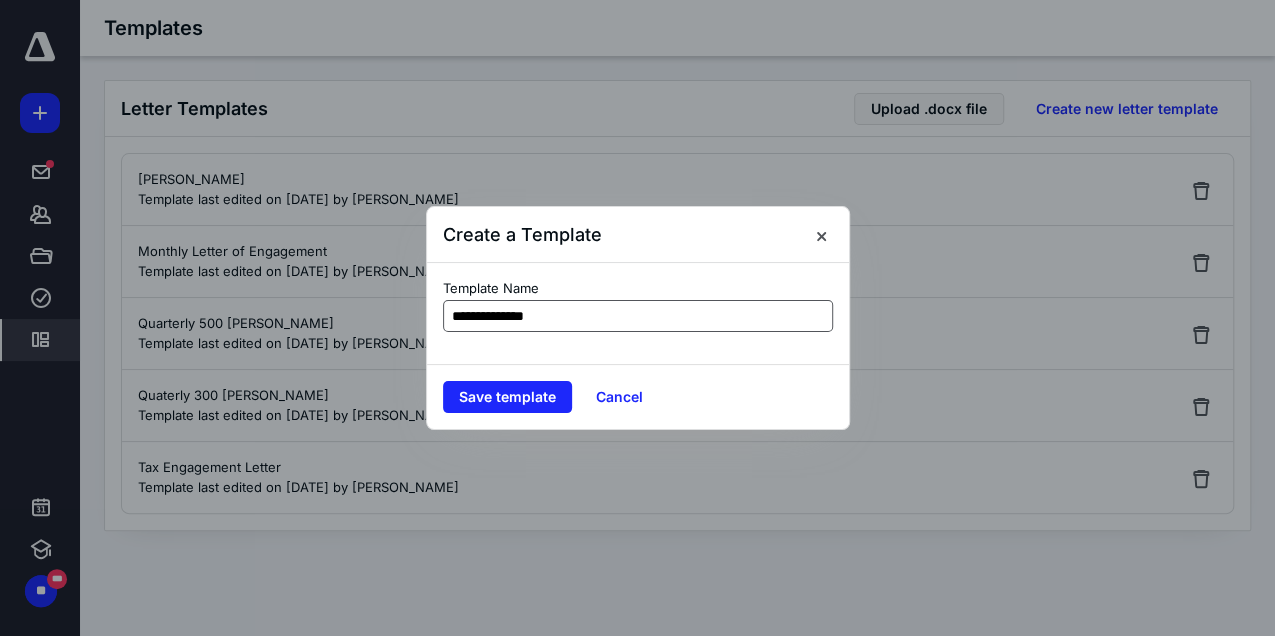 click on "**********" at bounding box center [638, 316] 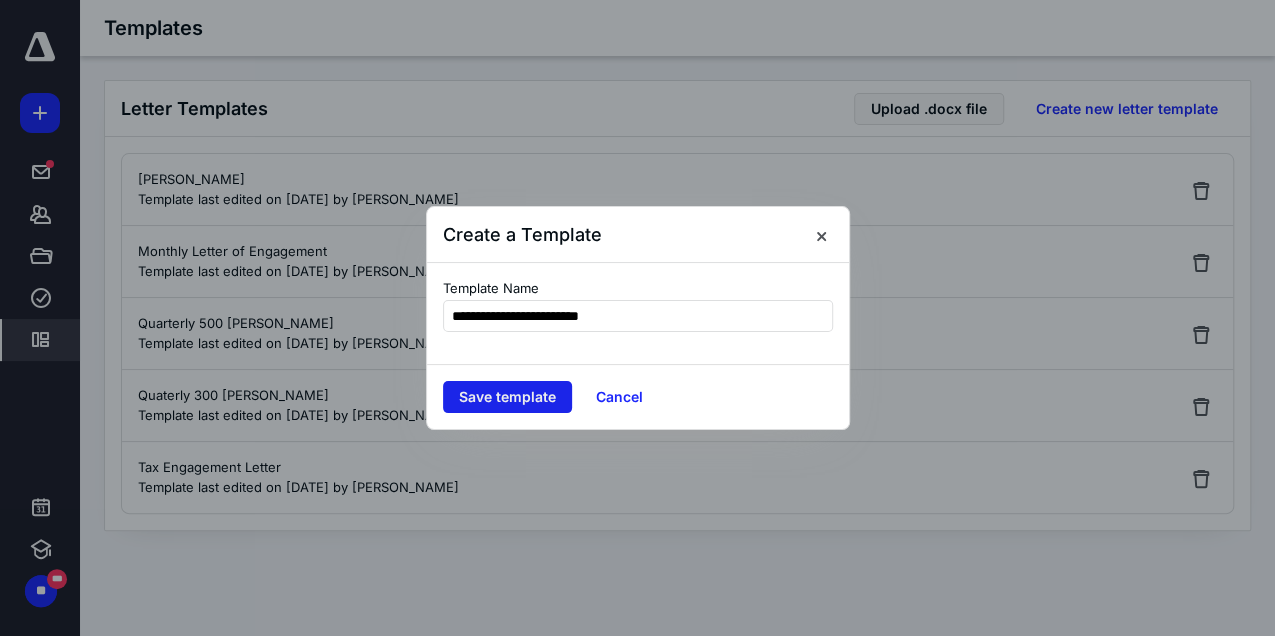 type on "**********" 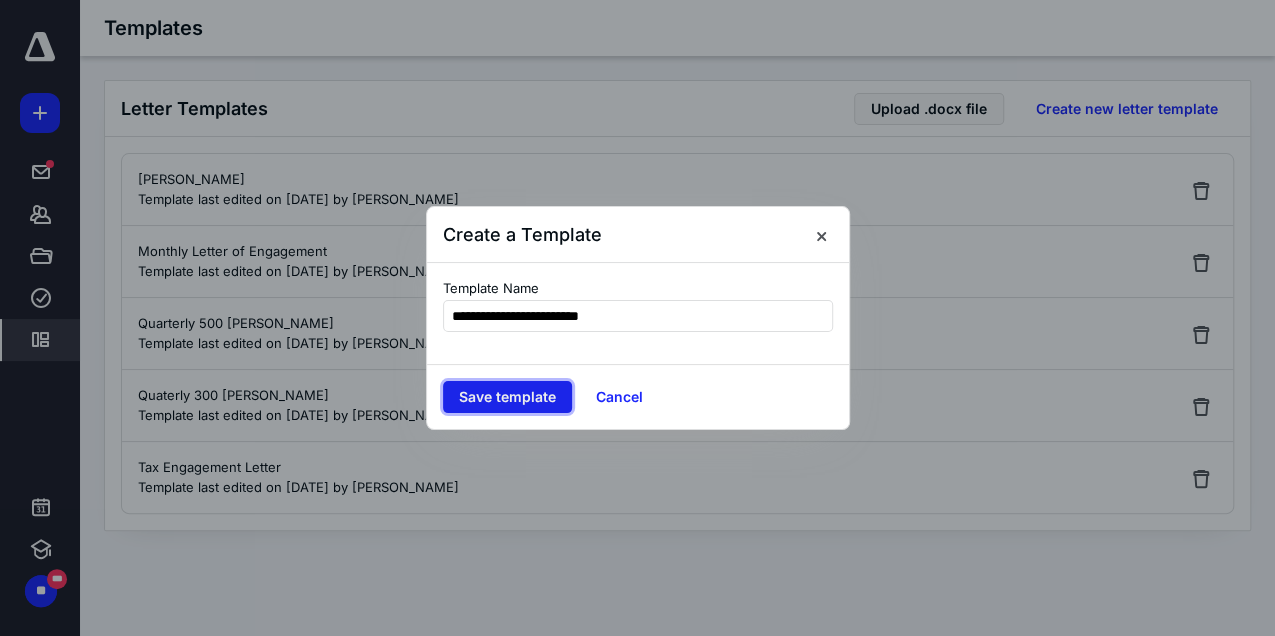 click on "Save template" at bounding box center (507, 397) 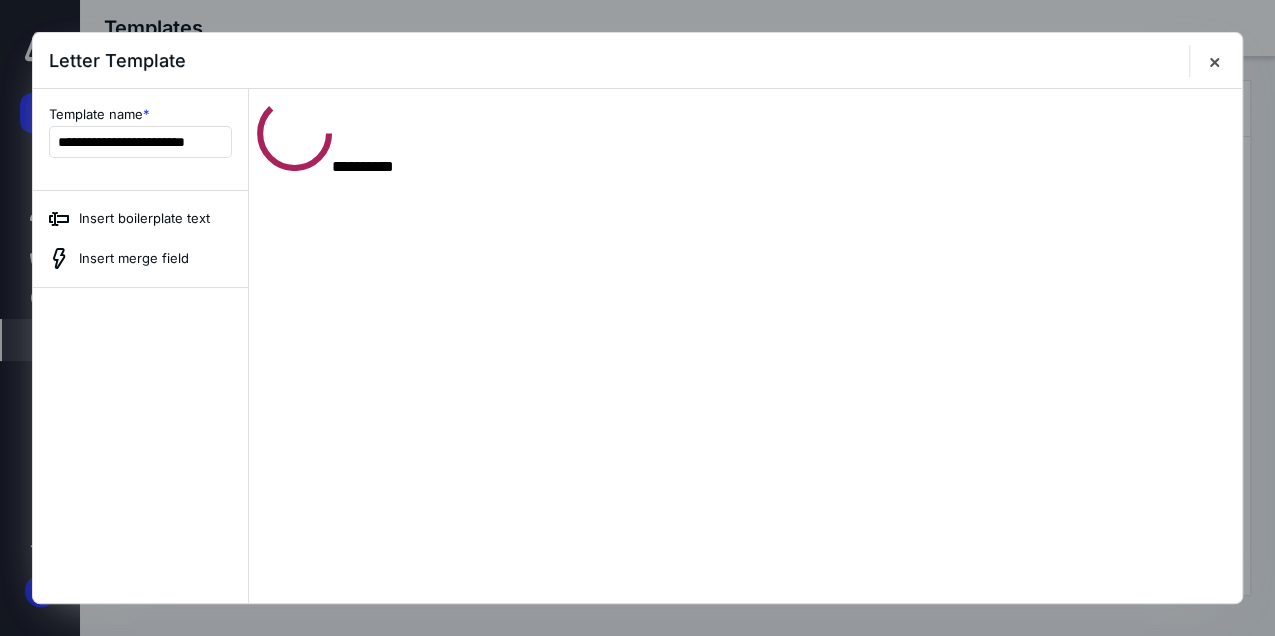 scroll, scrollTop: 0, scrollLeft: 0, axis: both 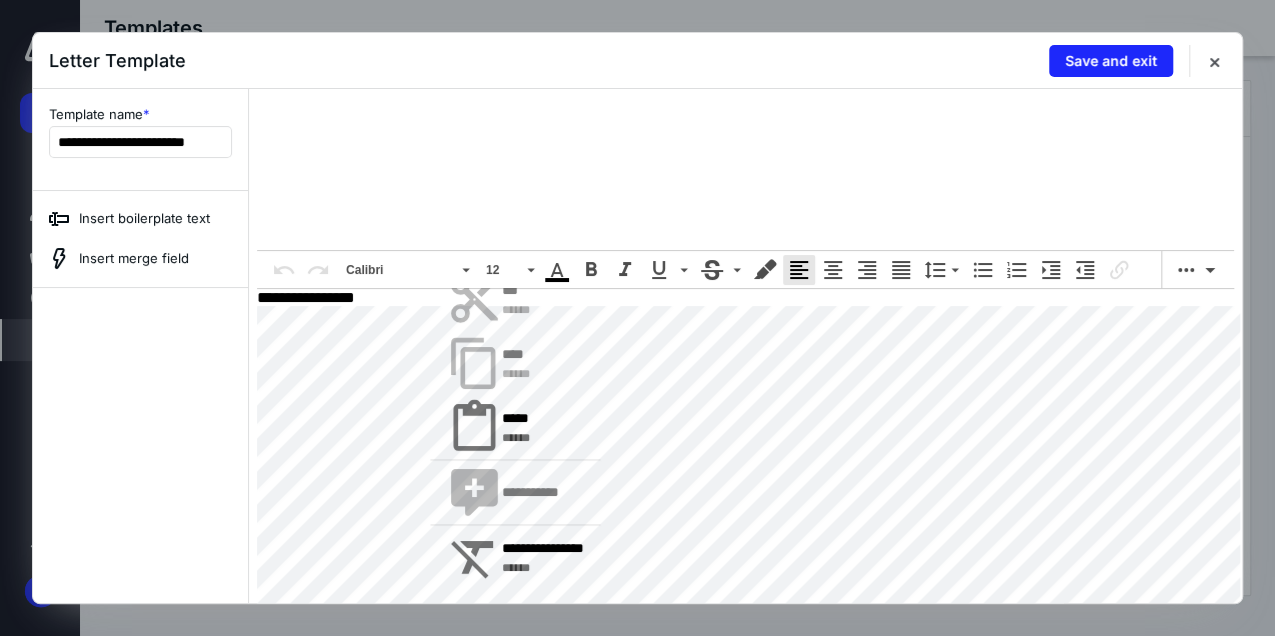 click on "*****" at bounding box center (515, 419) 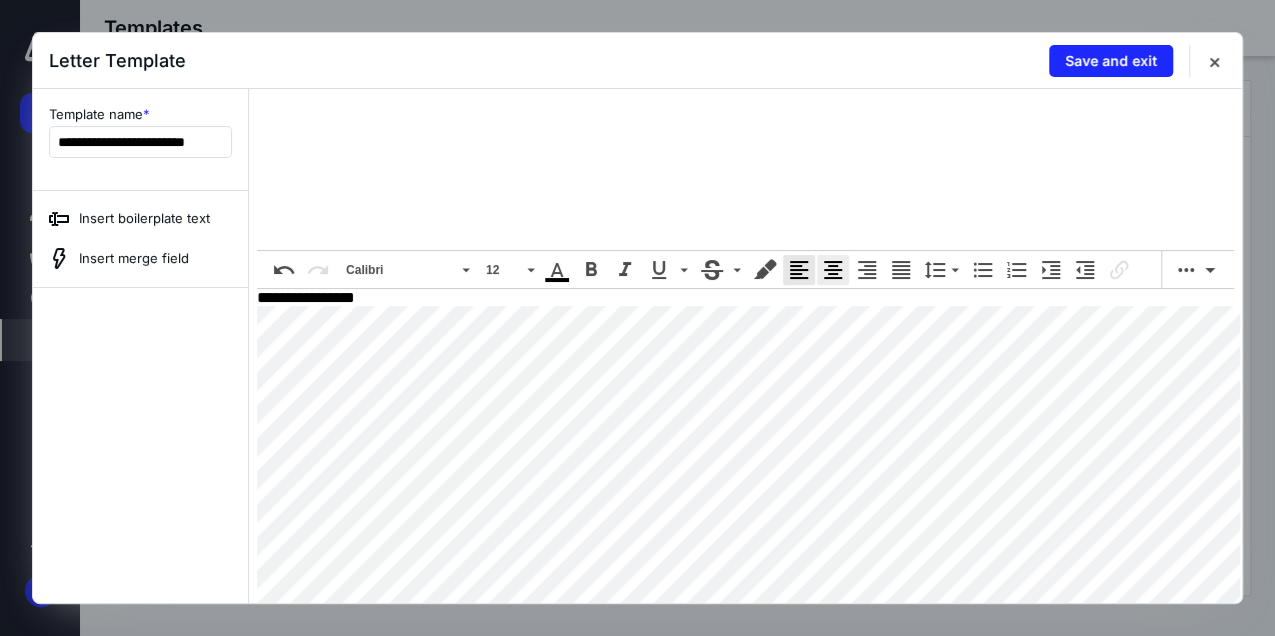 click 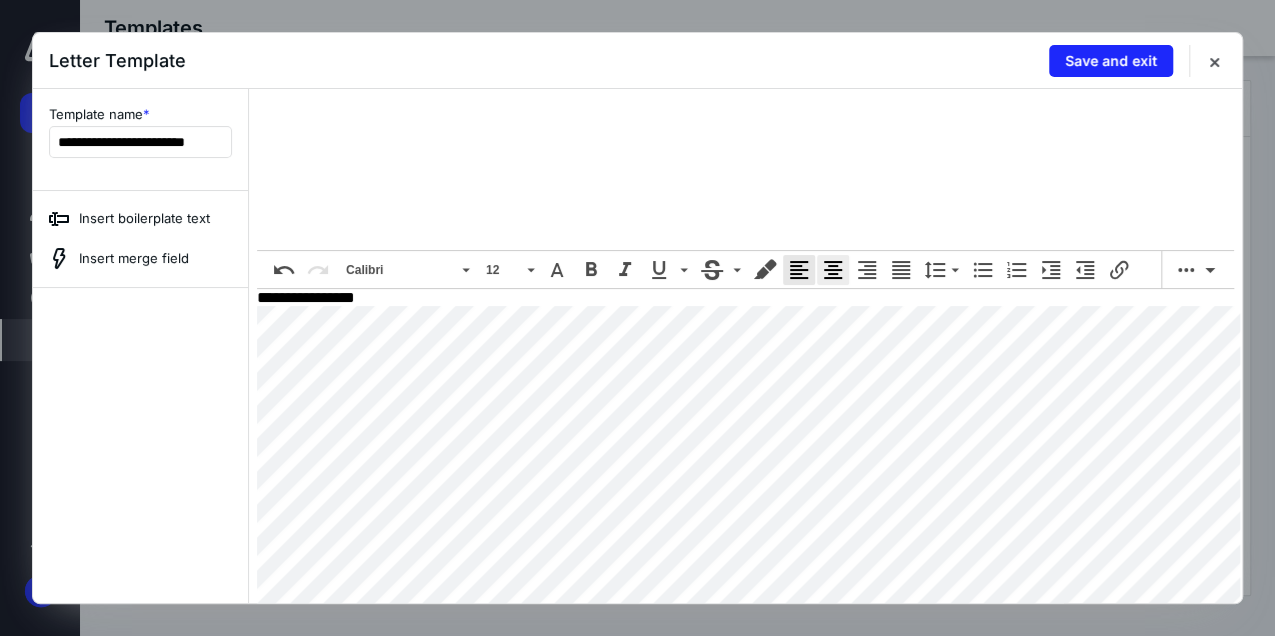 click 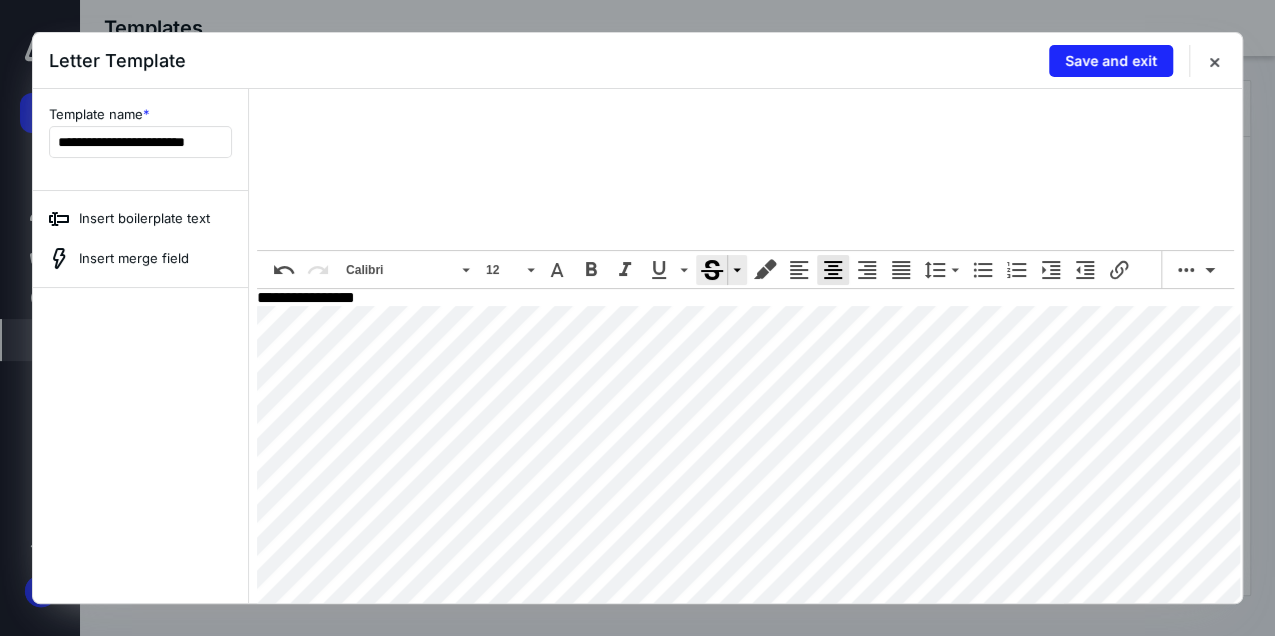 click 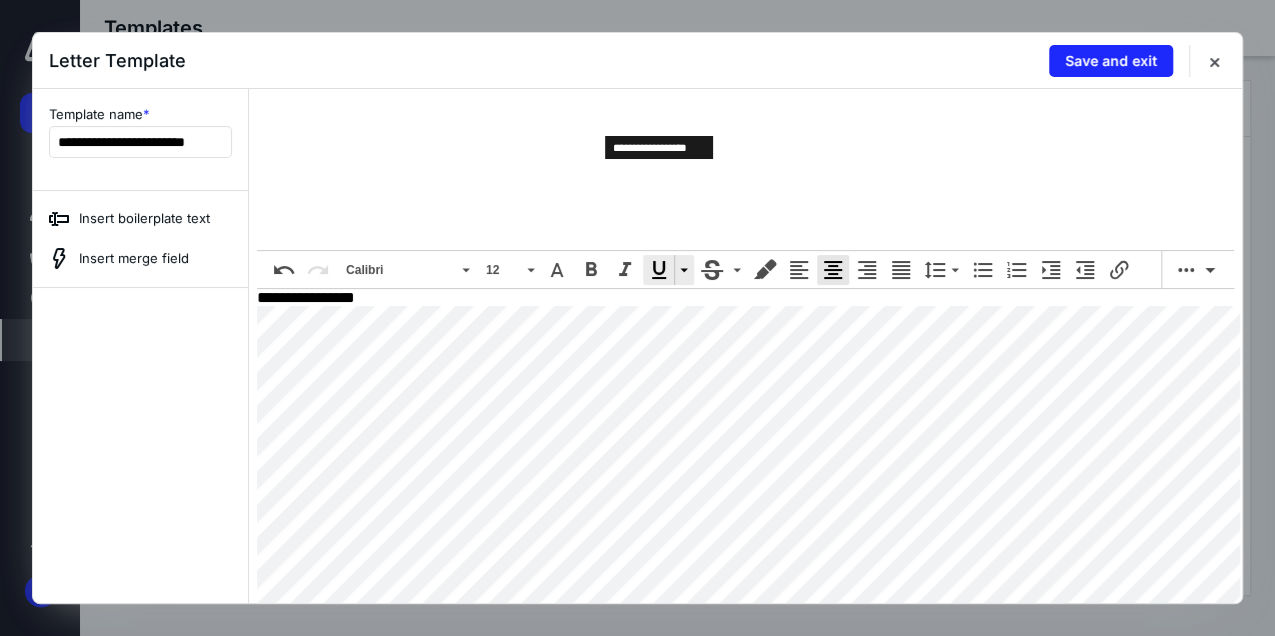 click 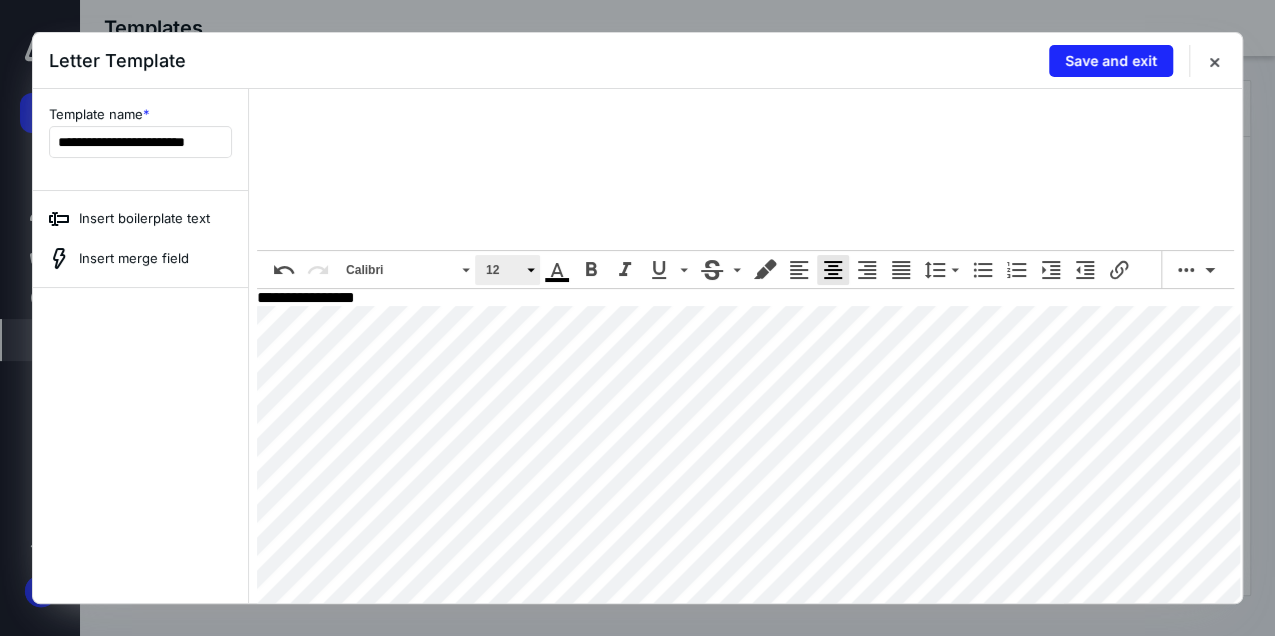 click 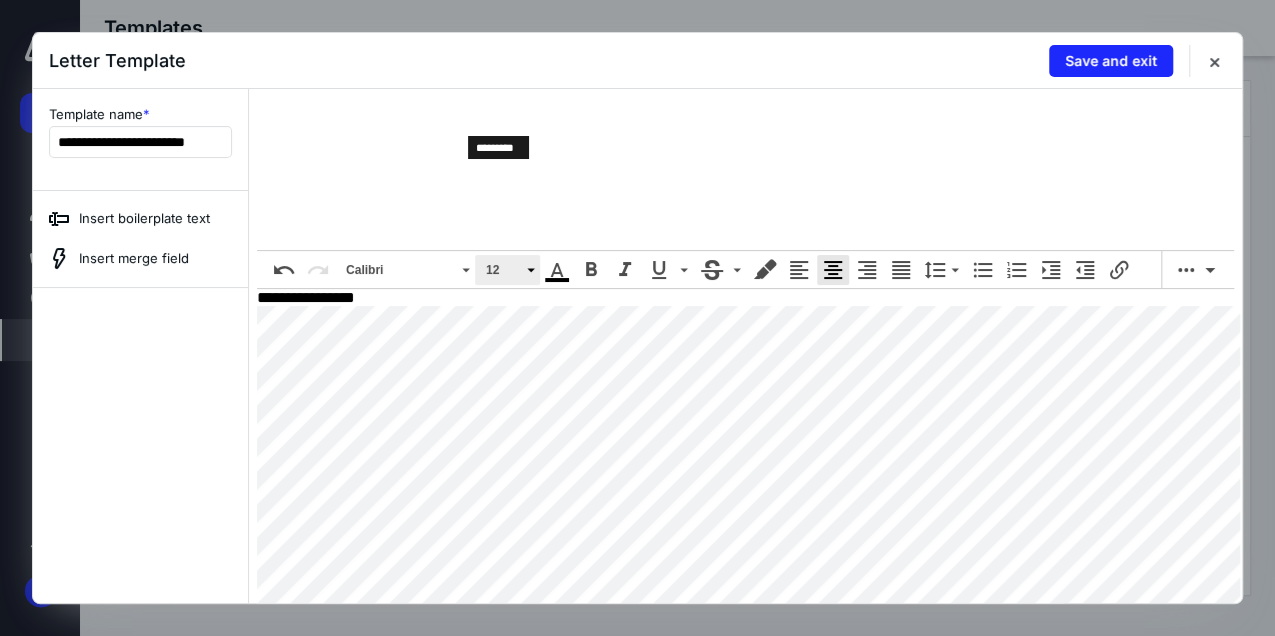 click 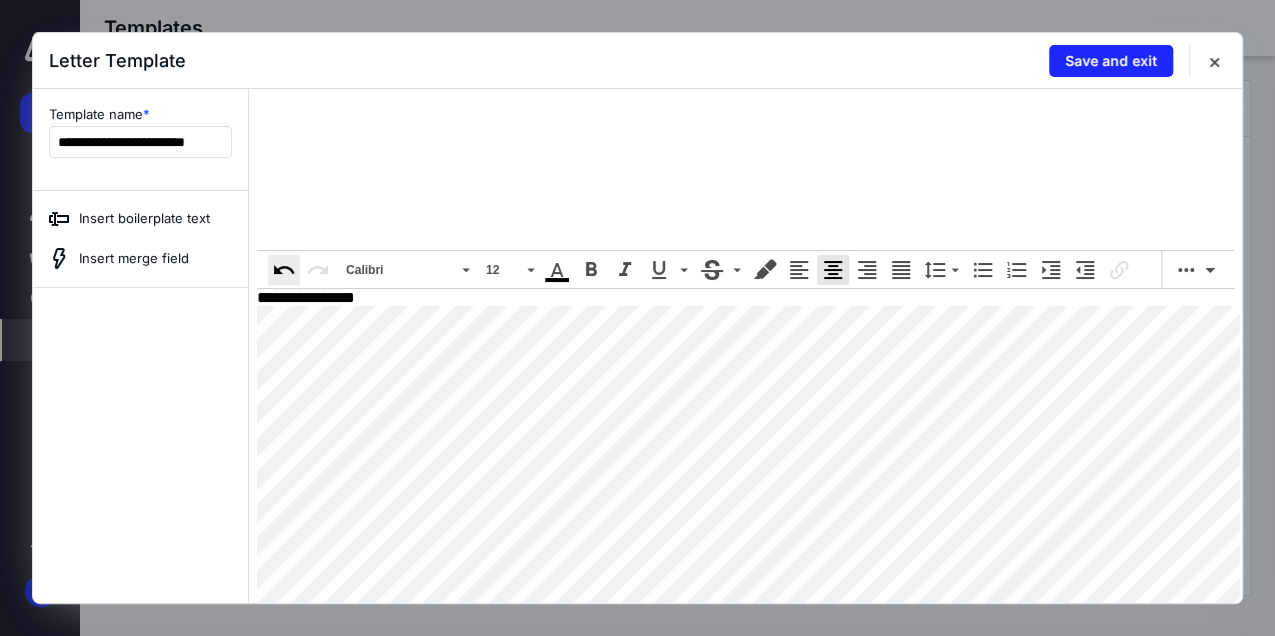 click 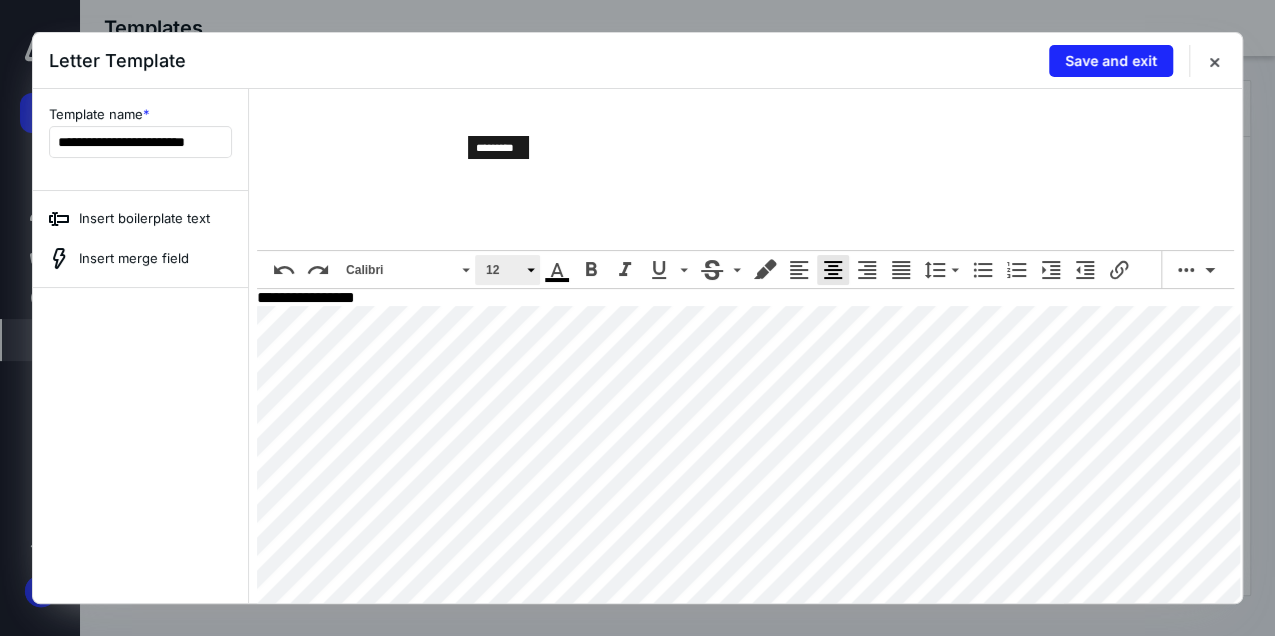 click 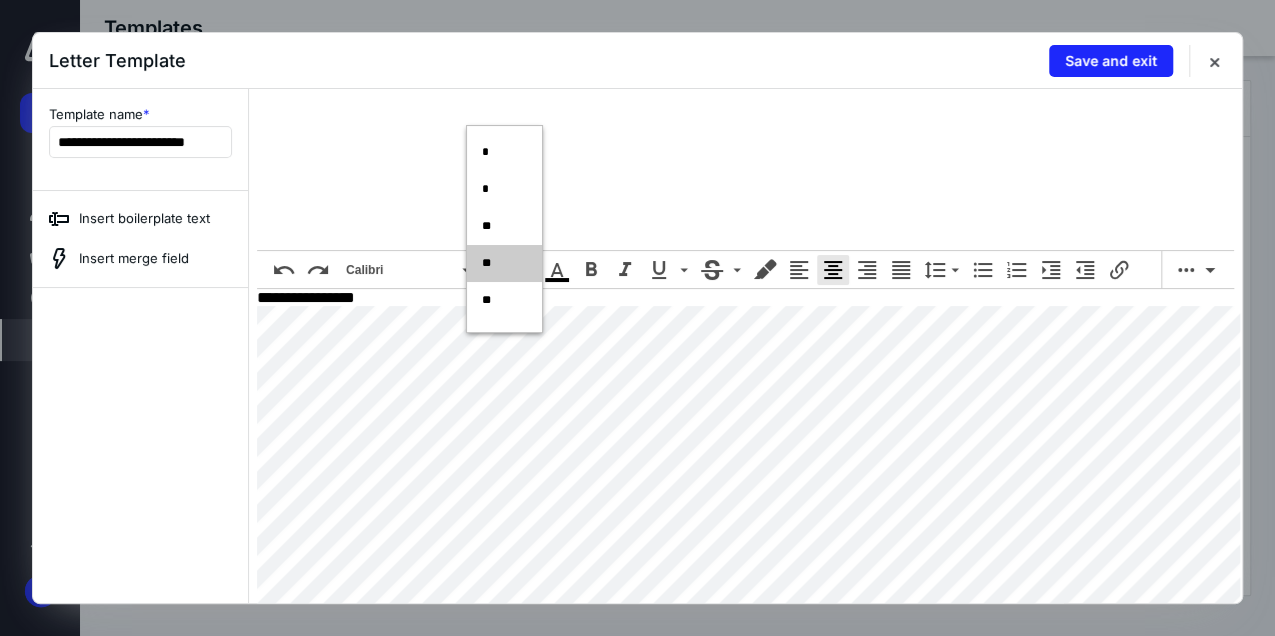 click on "**" at bounding box center (504, 300) 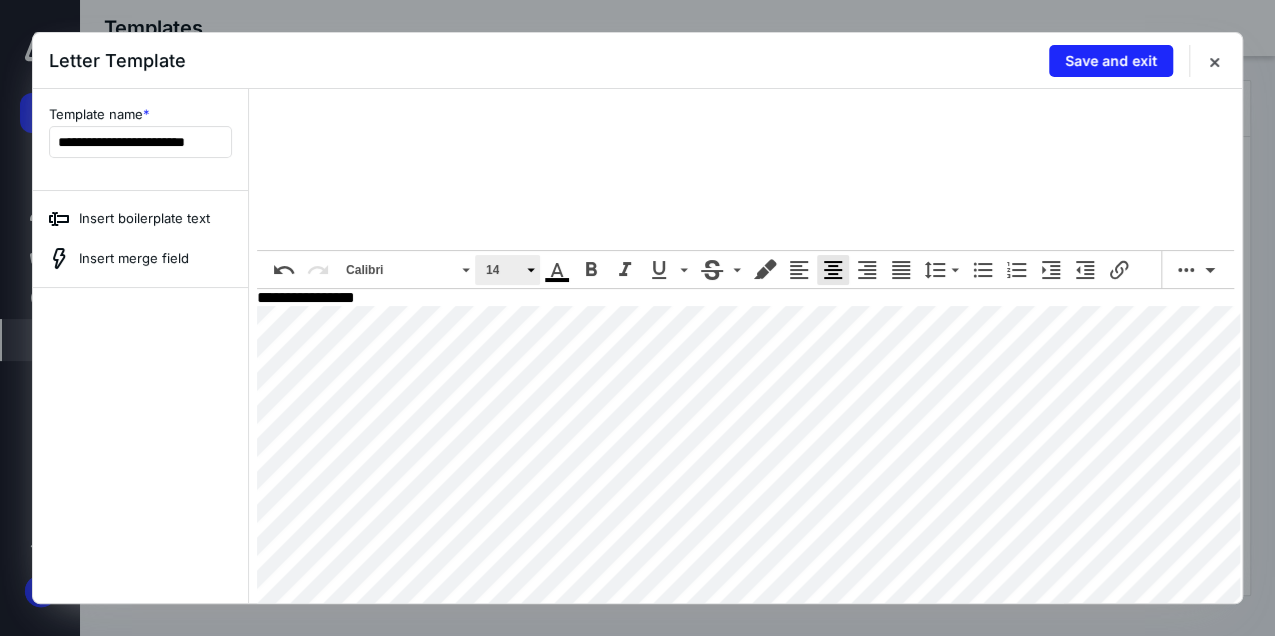 click 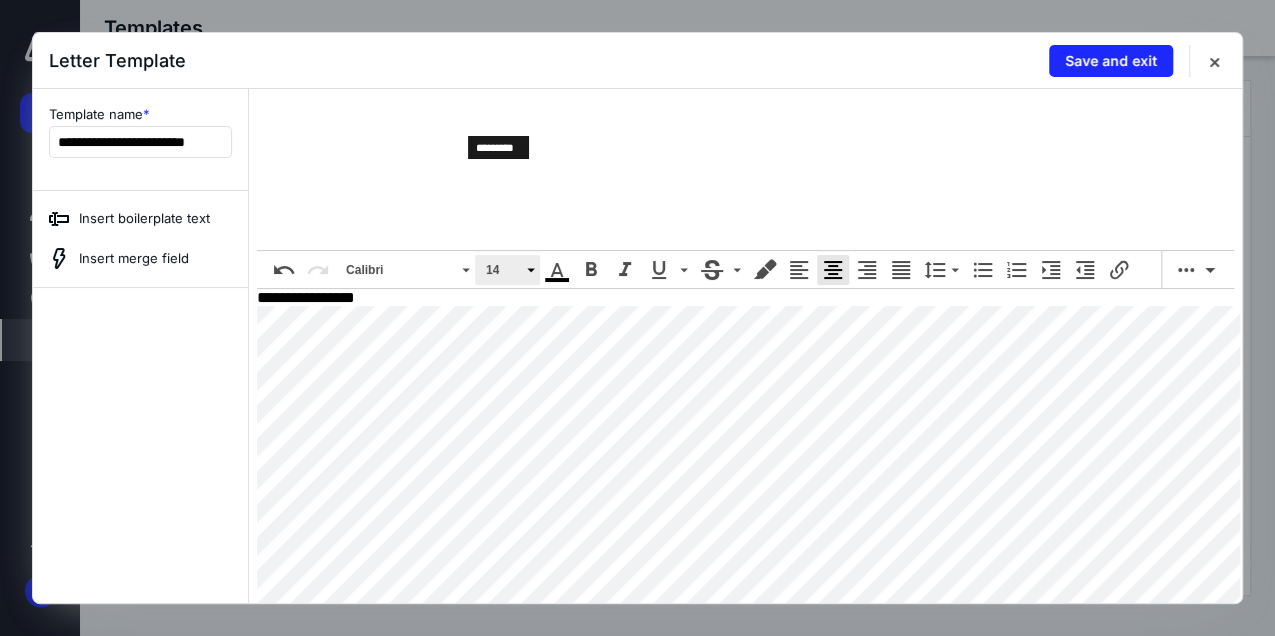 click 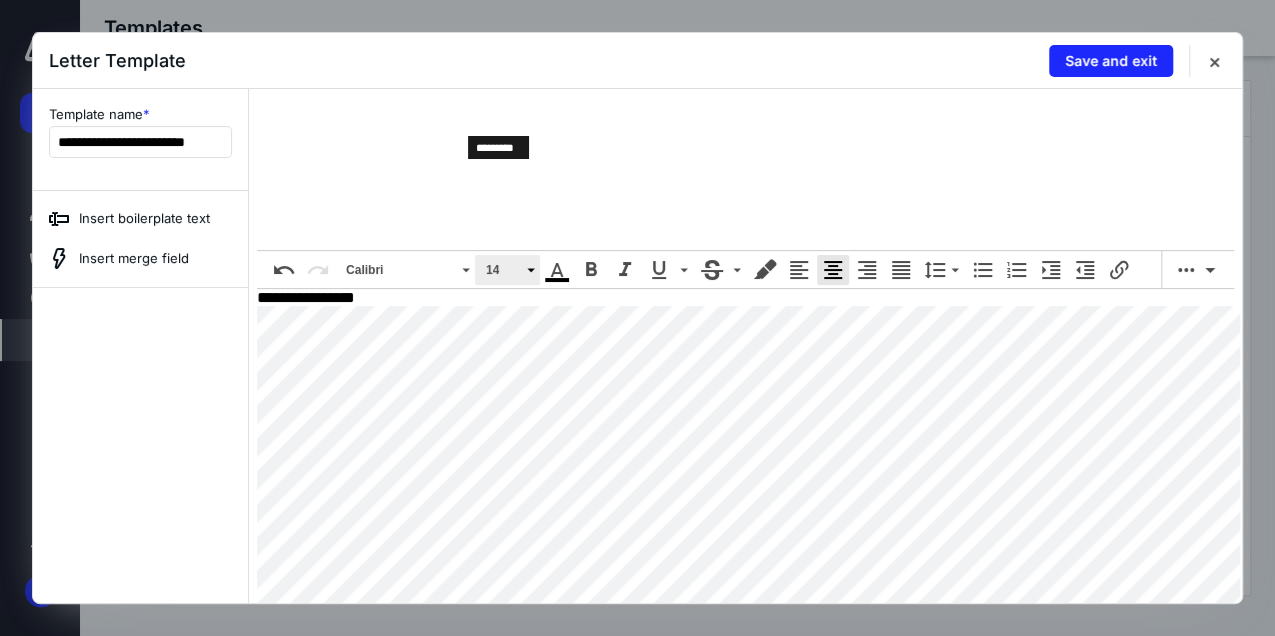 click 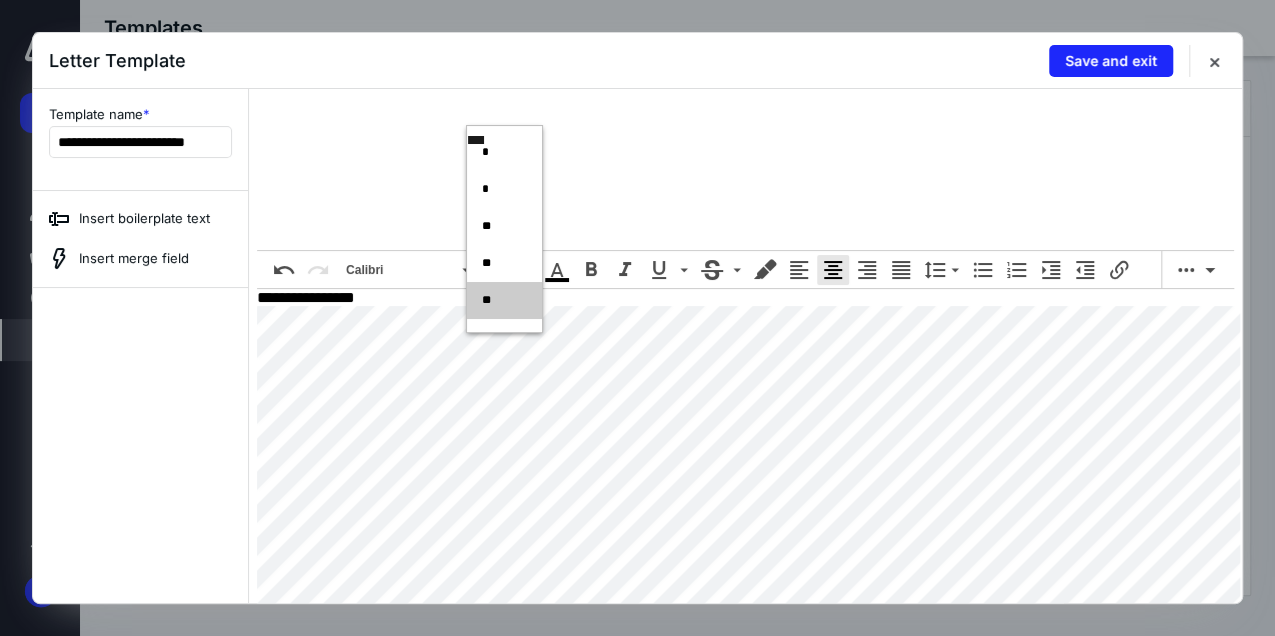 click on "14" at bounding box center (498, 270) 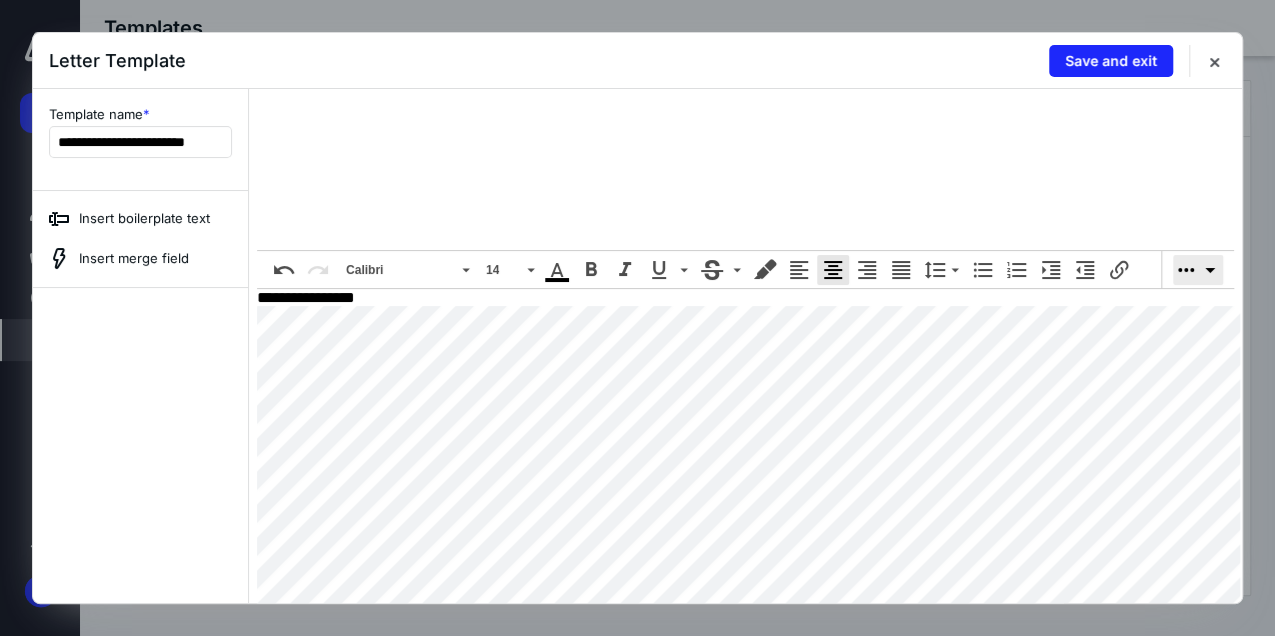 click 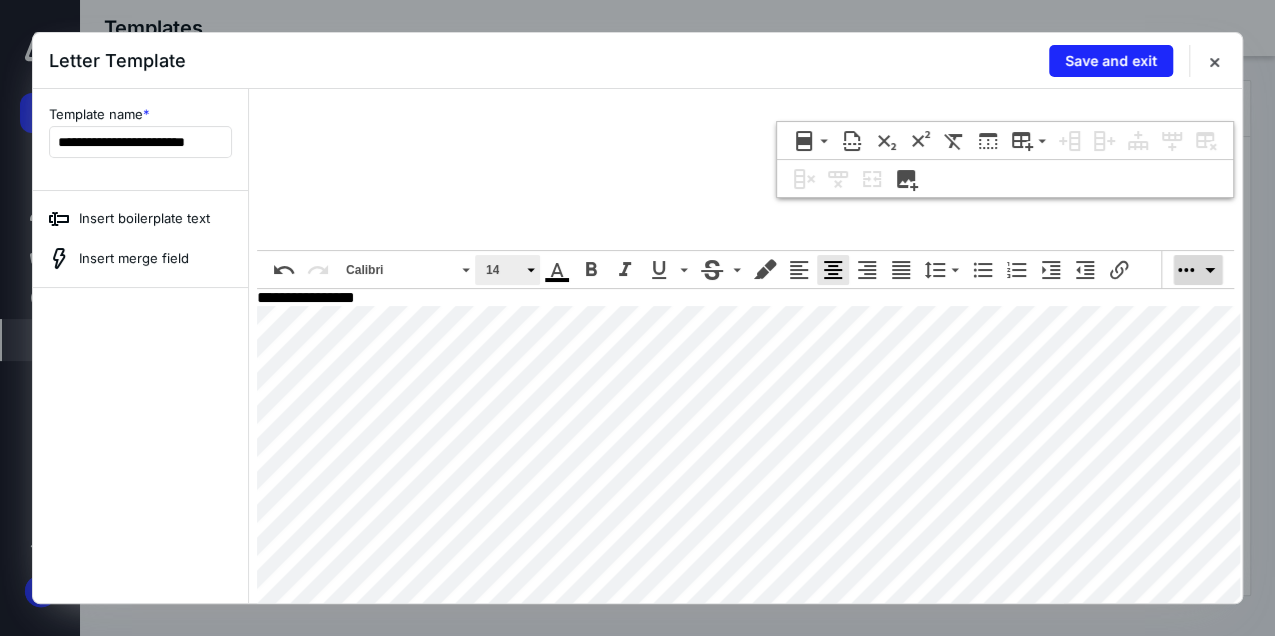click 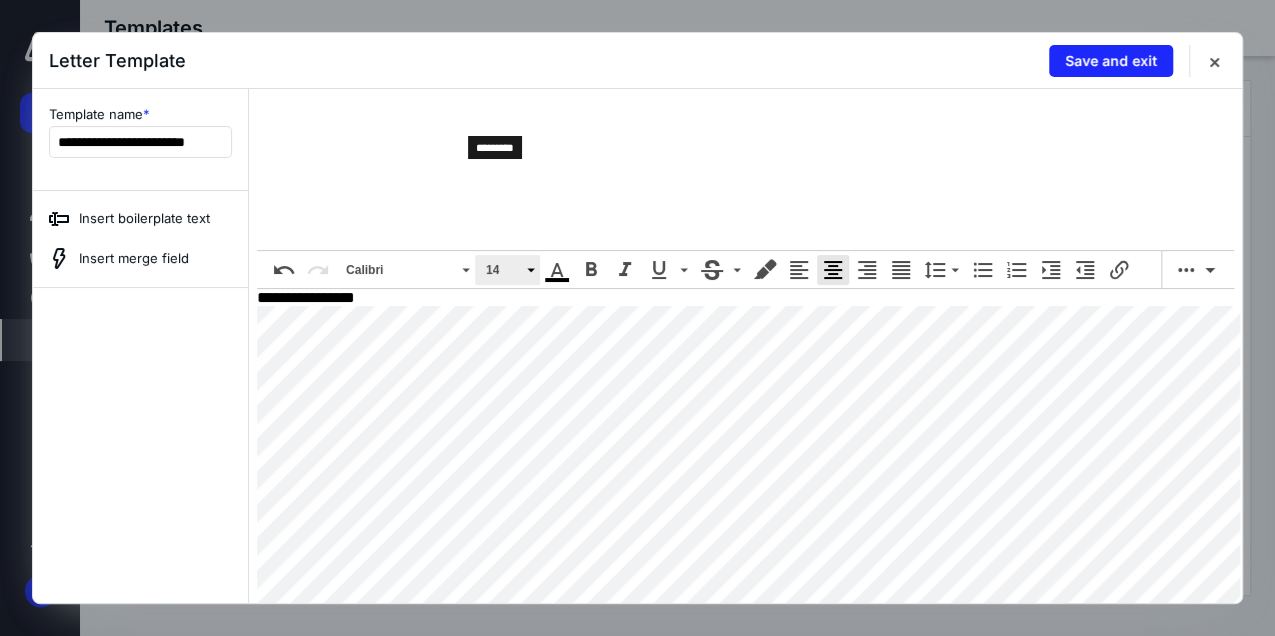 click 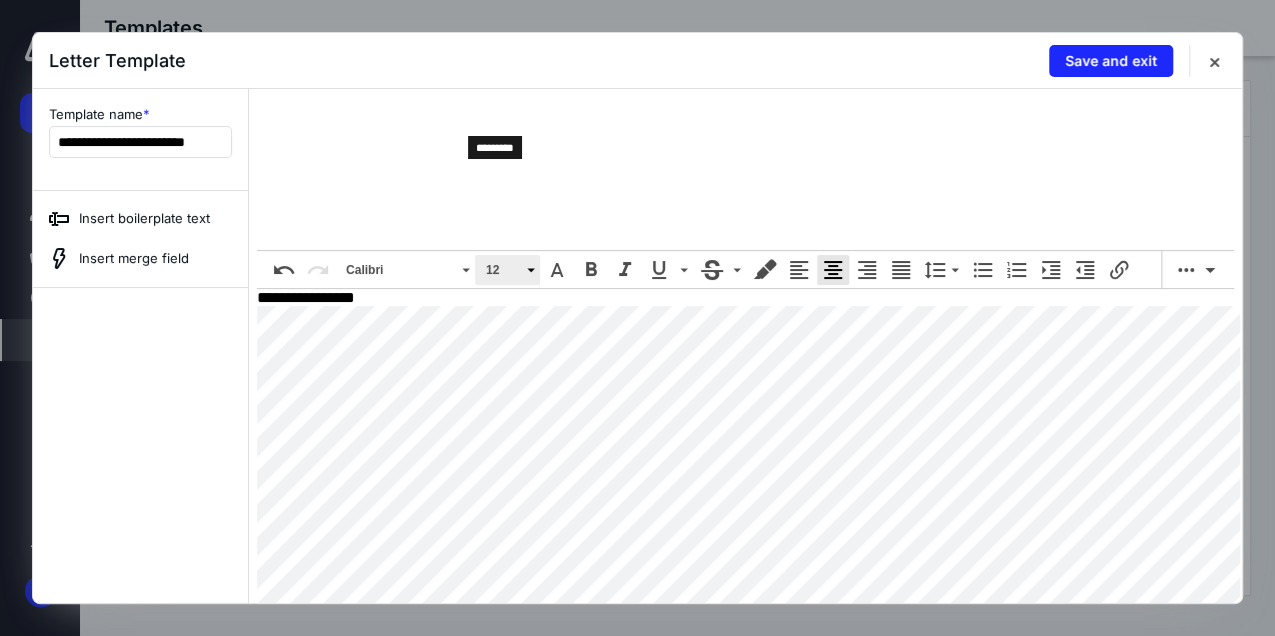 click 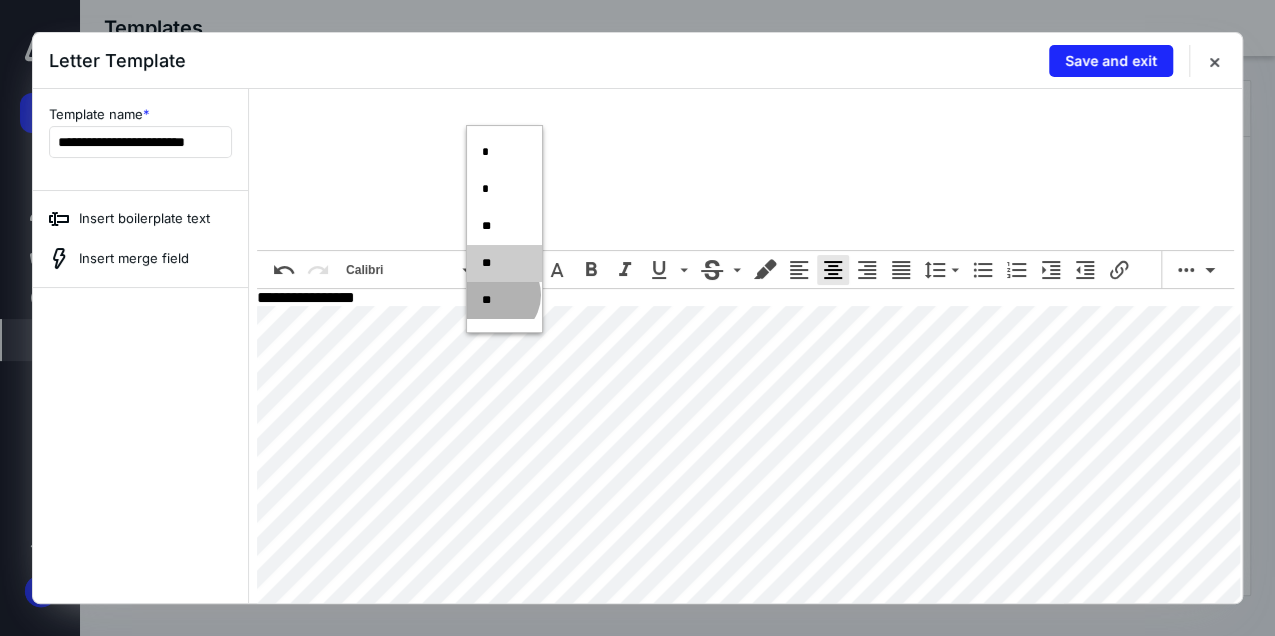 click on "**" at bounding box center [504, 300] 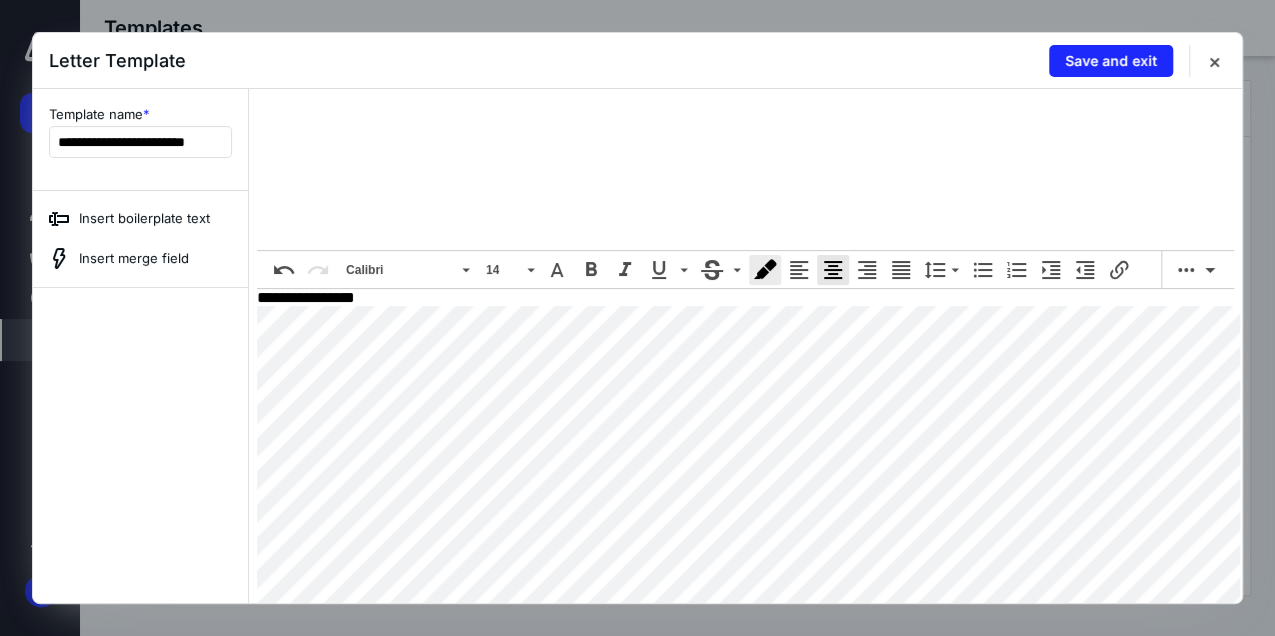click 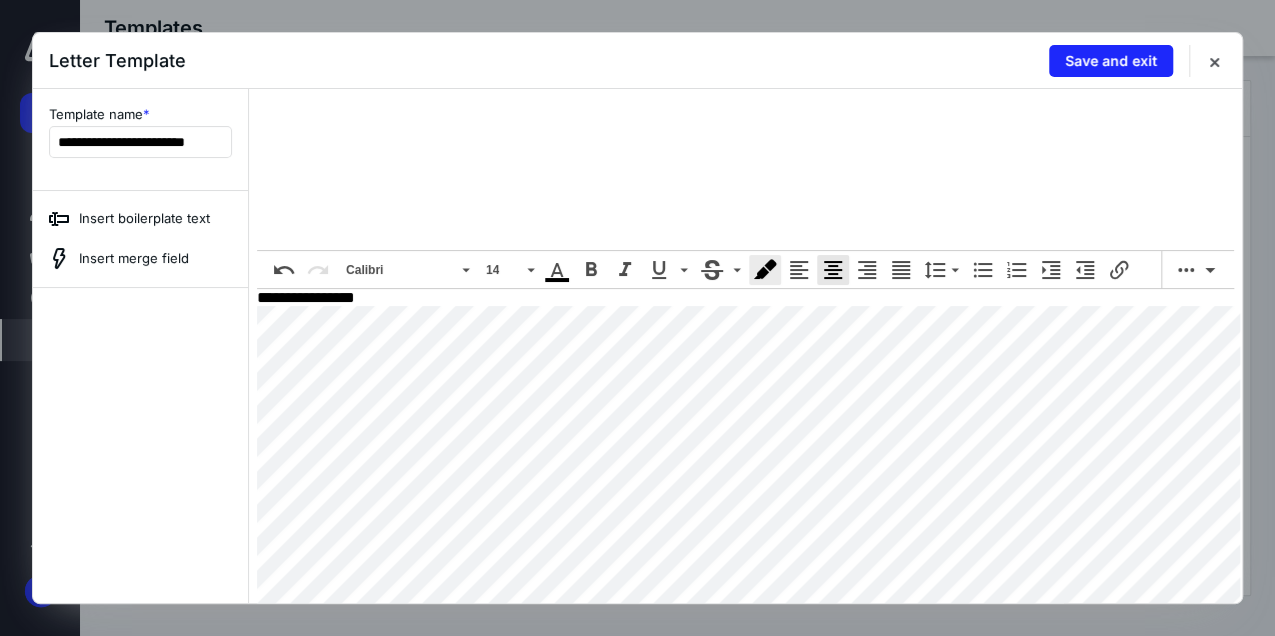 click 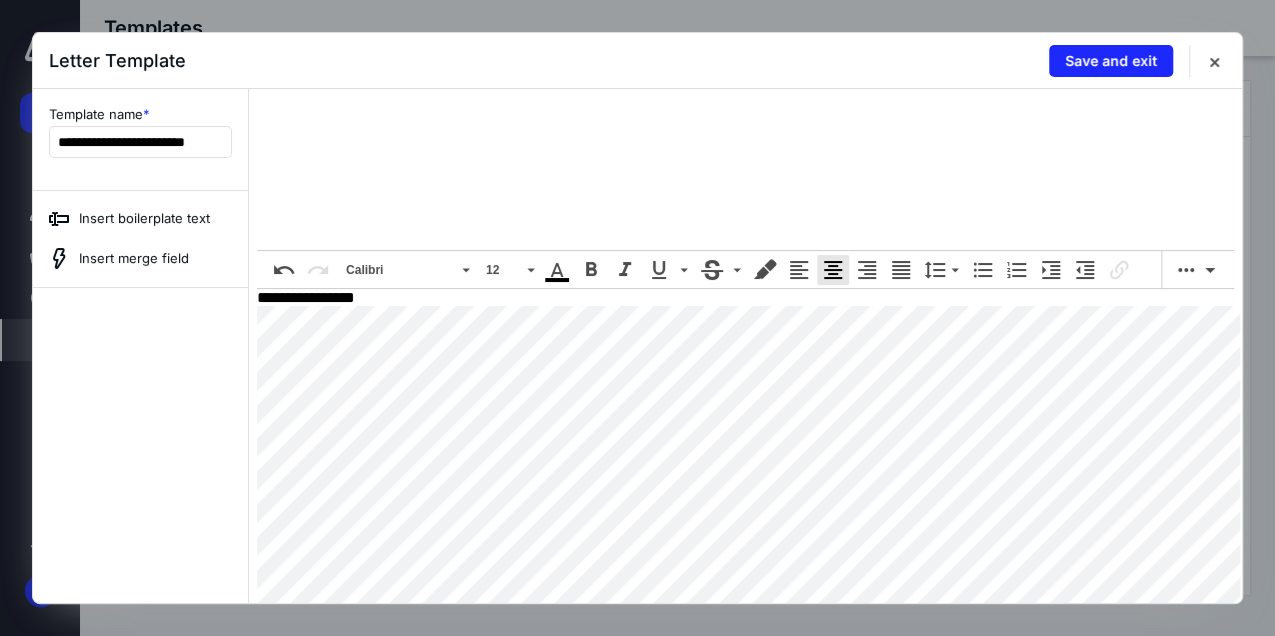 scroll, scrollTop: 66, scrollLeft: 0, axis: vertical 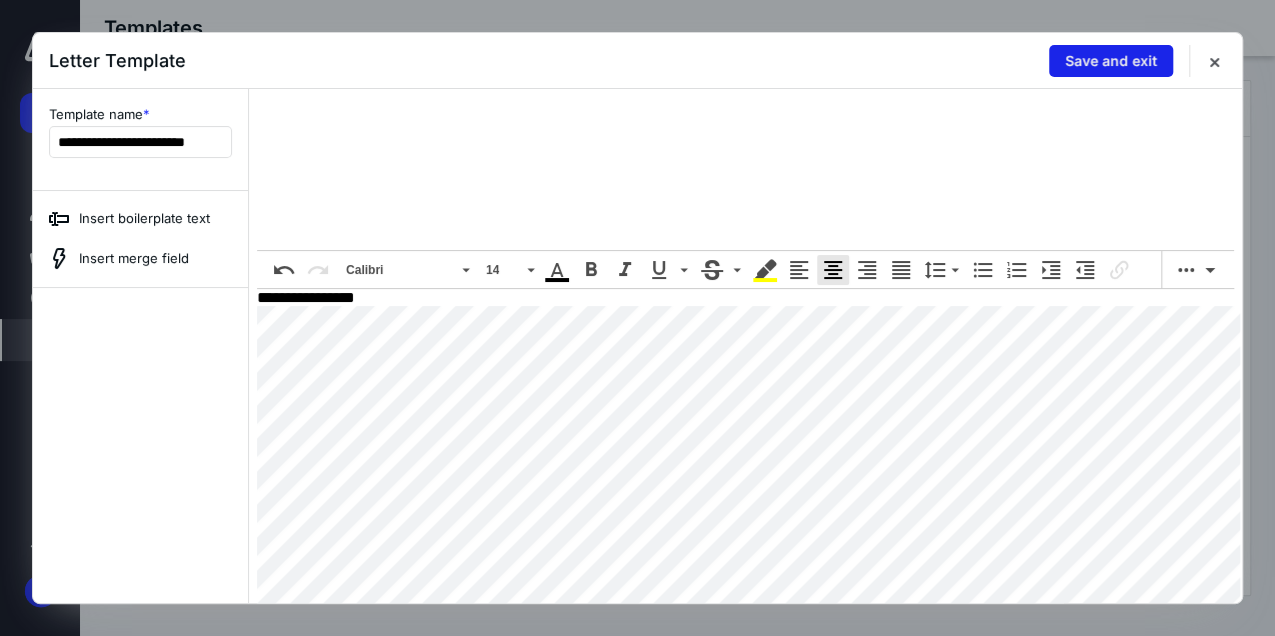 click on "Save and exit" at bounding box center (1111, 61) 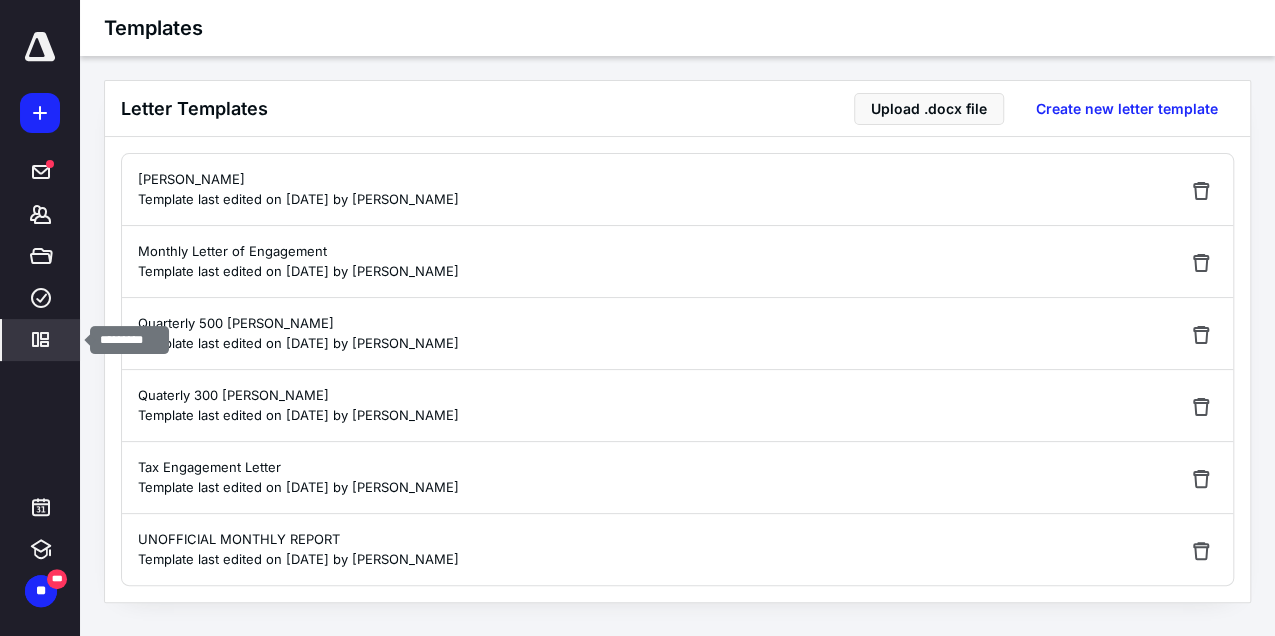 click 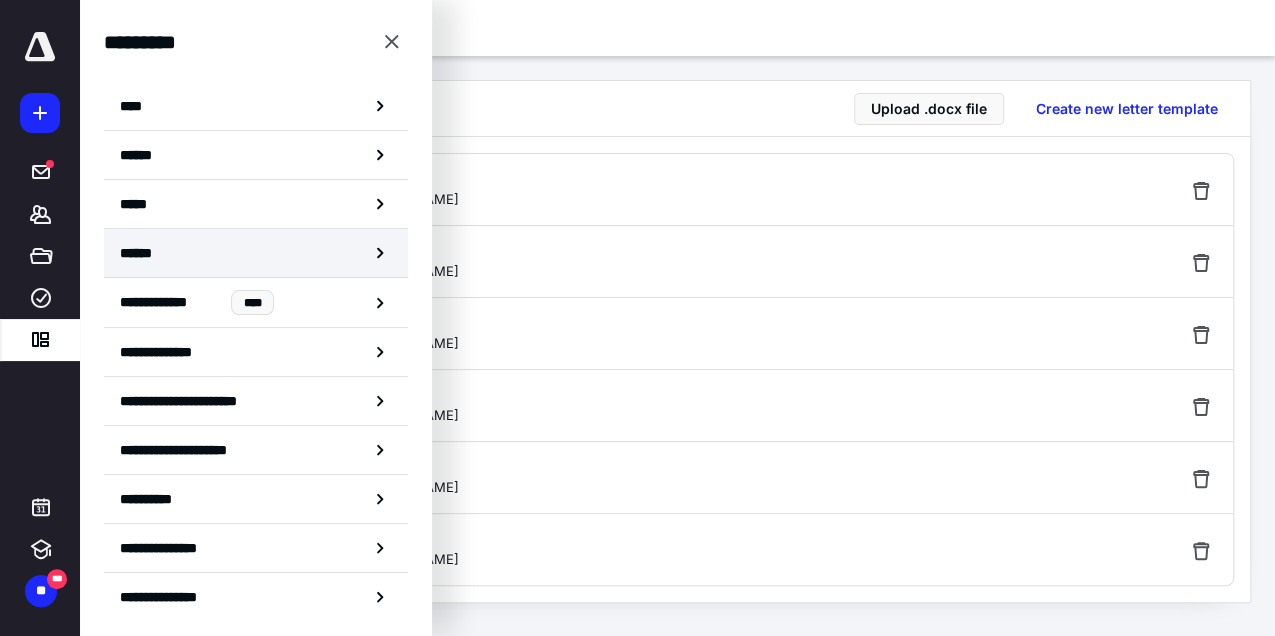 click 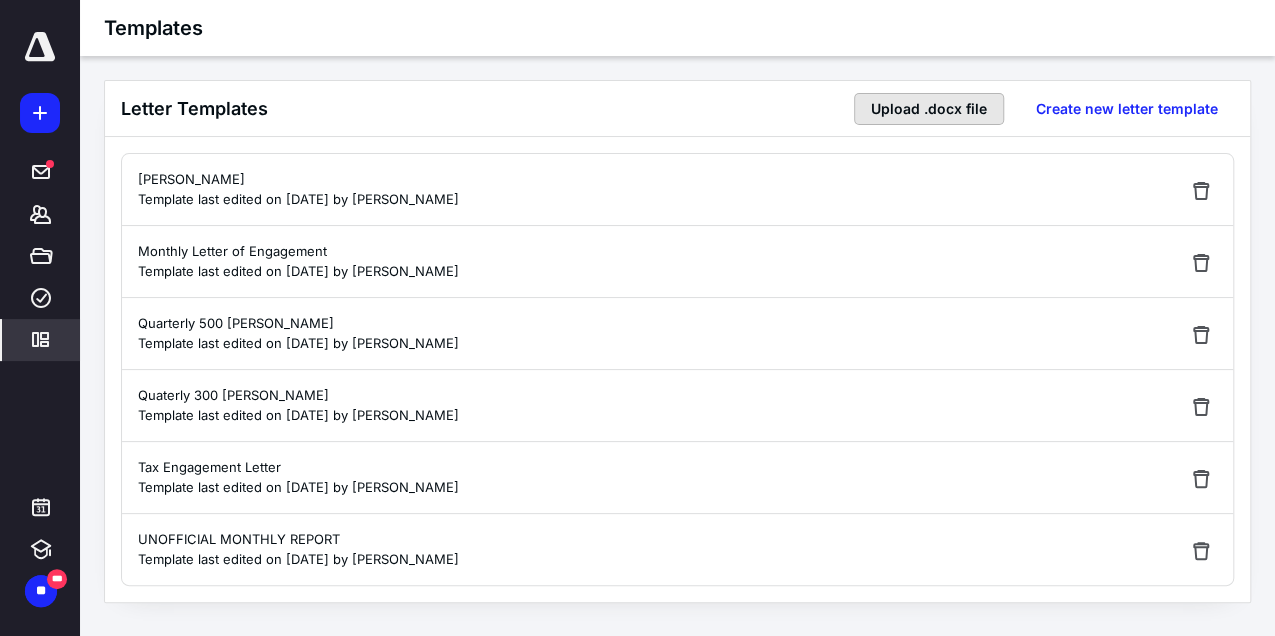 click on "Upload .docx file" at bounding box center [929, 109] 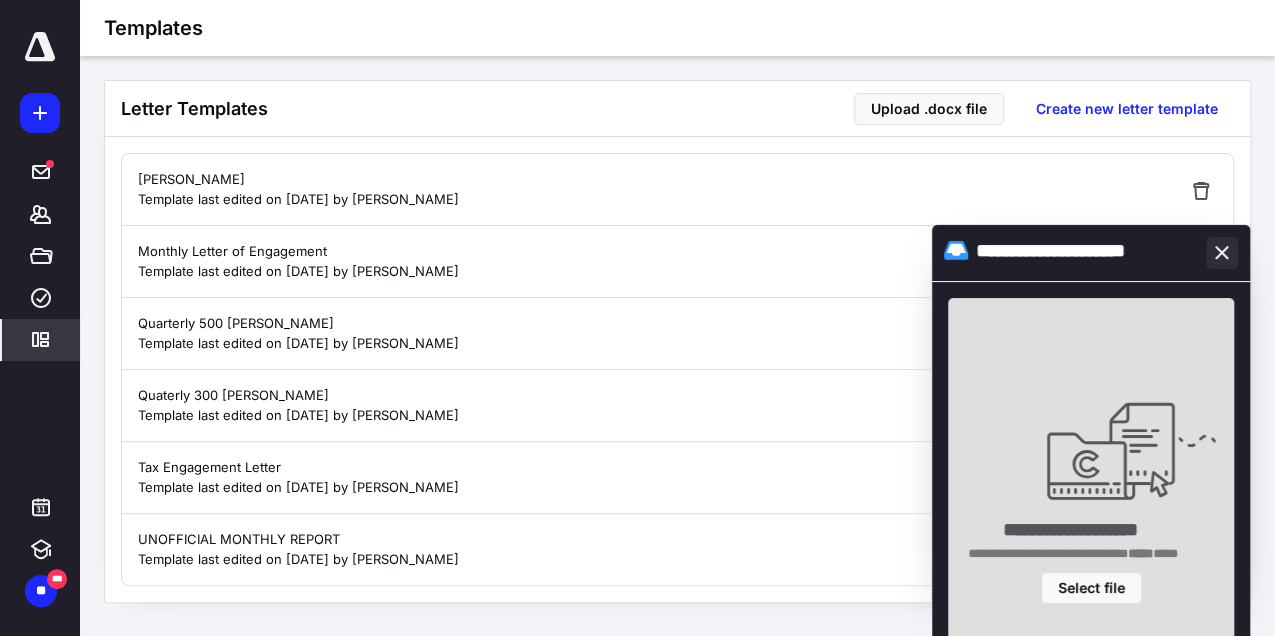 click at bounding box center [1222, 253] 